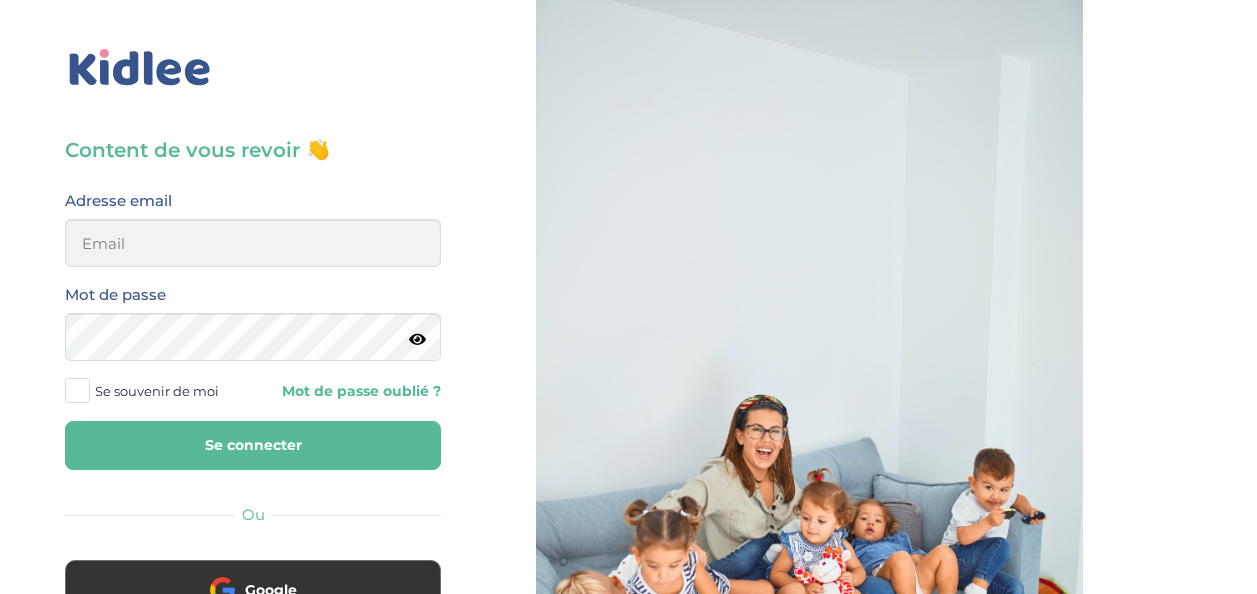 scroll, scrollTop: 0, scrollLeft: 0, axis: both 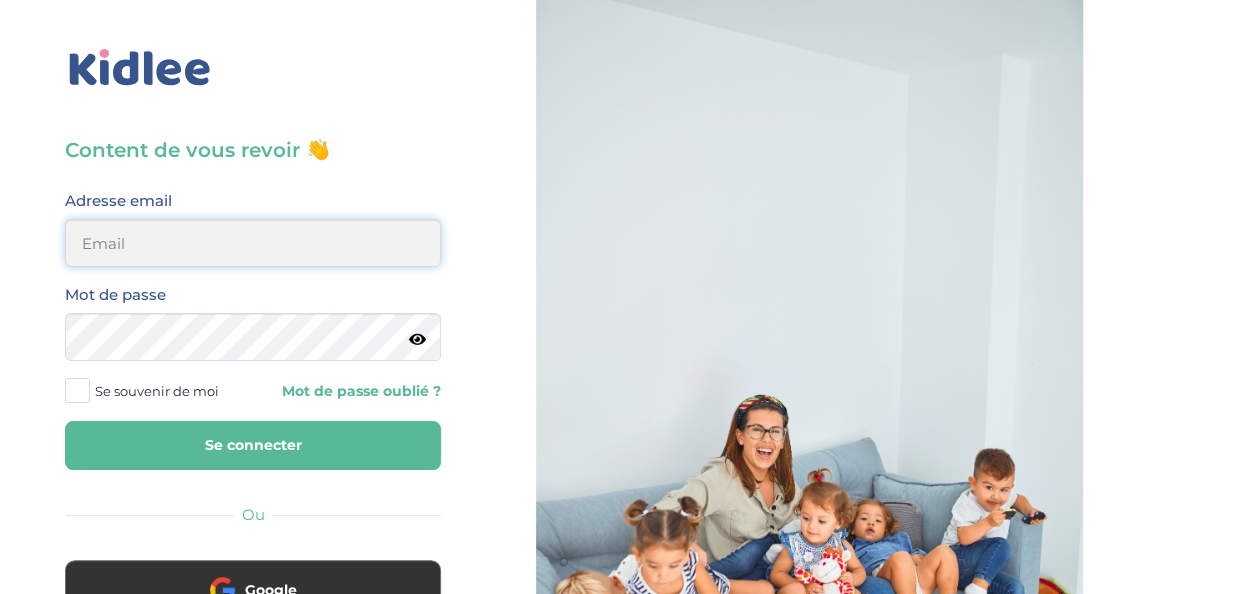 click at bounding box center (253, 243) 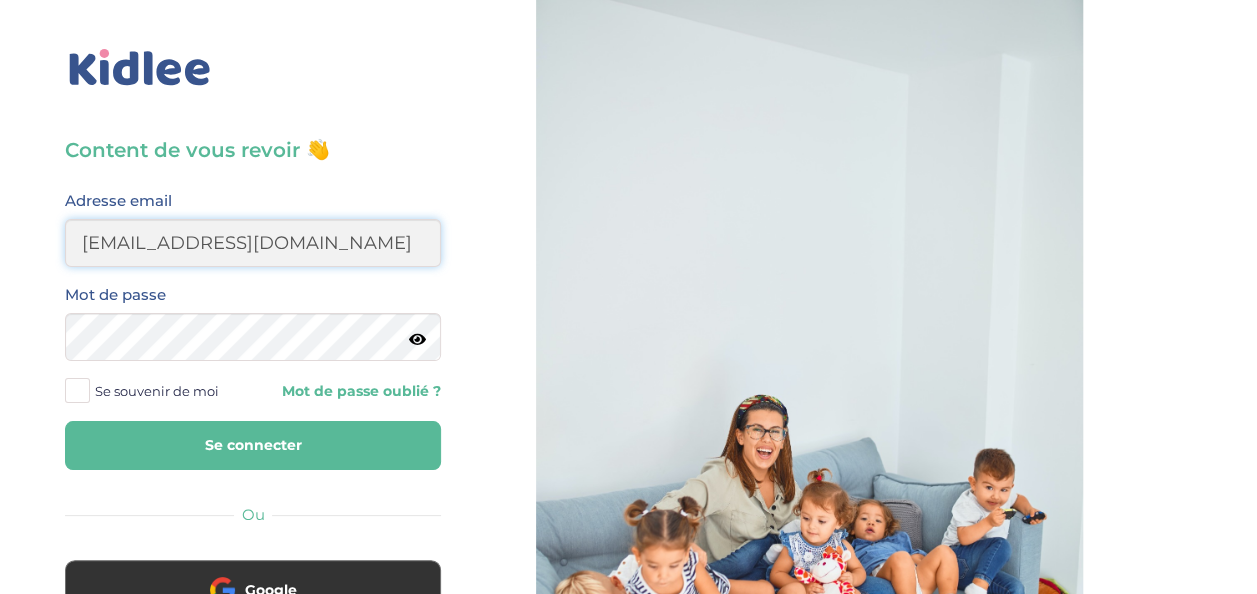 type on "m_billas@yahoo.com" 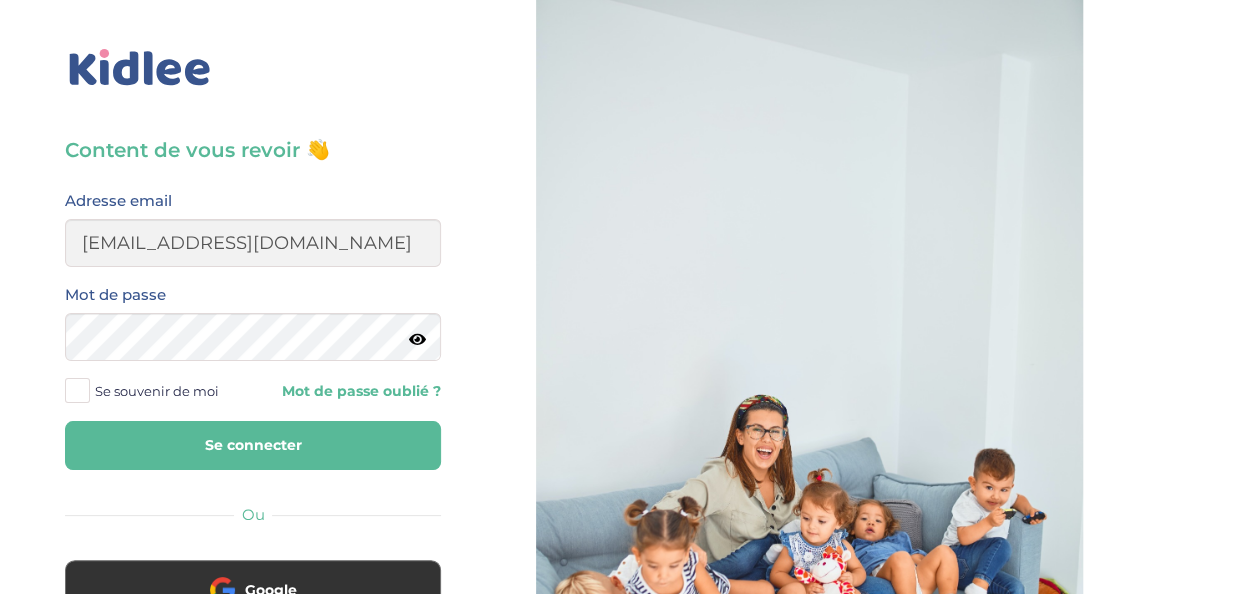 click on "Content de vous revoir 👋
Avant de poursuivre veuillez vérifier que tous les champs sont remplis.
Adresse email   m_billas@yahoo.com     Mot de passe           Se souvenir de moi
Mot de passe oublié ?
Se connecter
Ou     Google     Facebook     Famille     Babysitter
Vous n’avez pas de compte?  Inscrivez-vous" at bounding box center (253, 478) 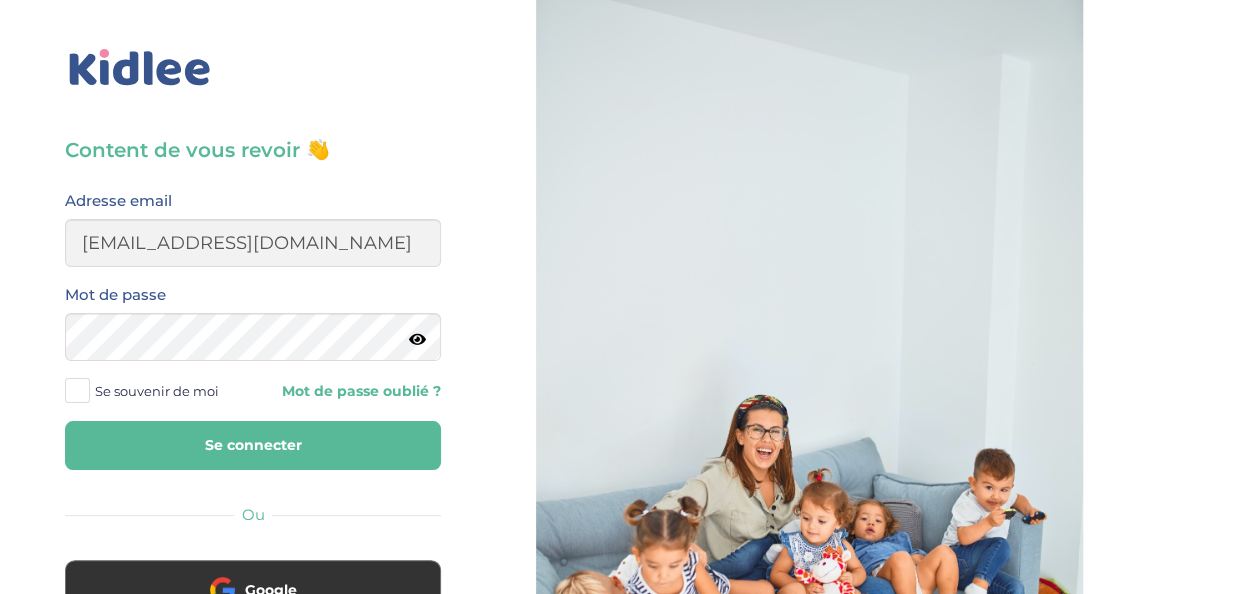 click on "Se connecter" at bounding box center (253, 445) 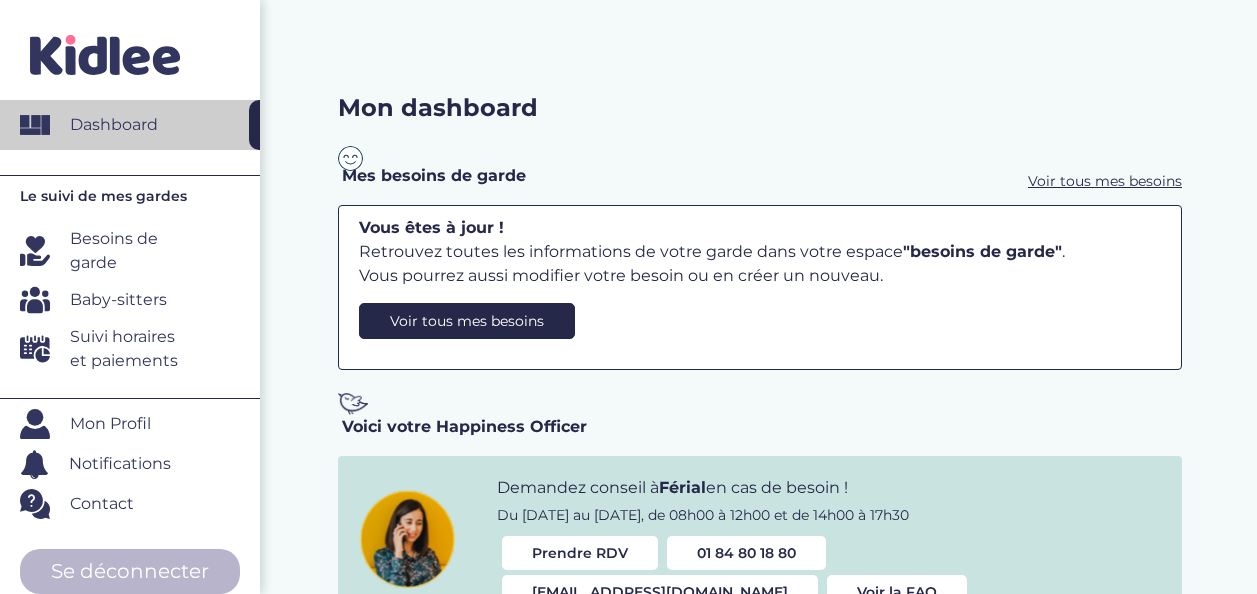 scroll, scrollTop: 0, scrollLeft: 0, axis: both 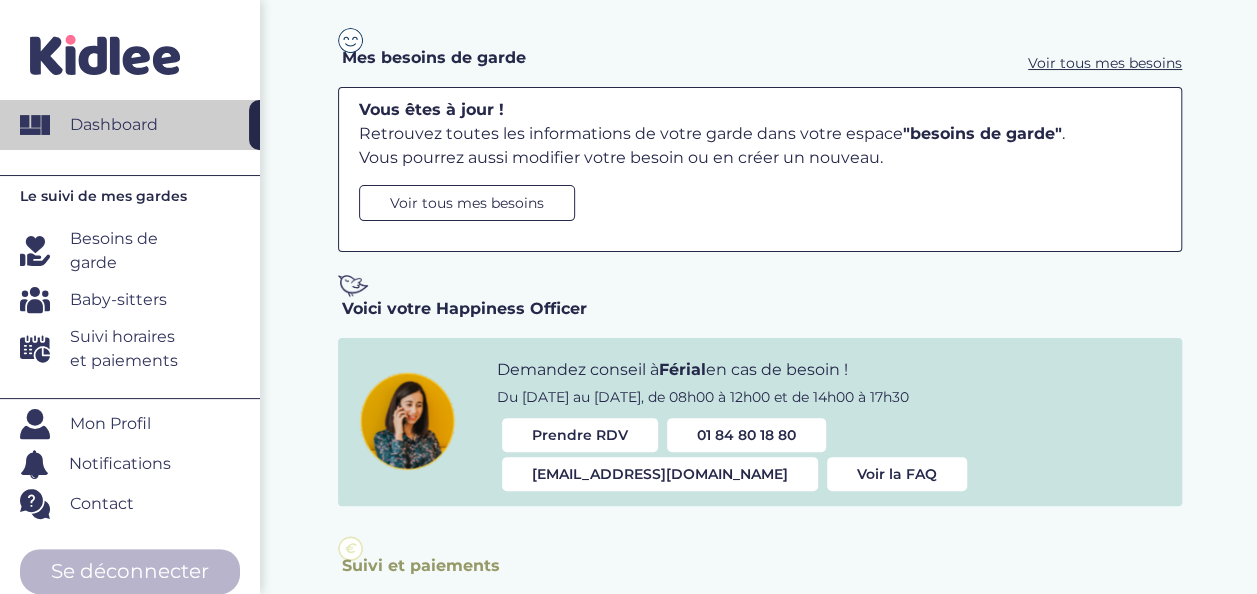 click on "Voir tous mes besoins" at bounding box center [467, 203] 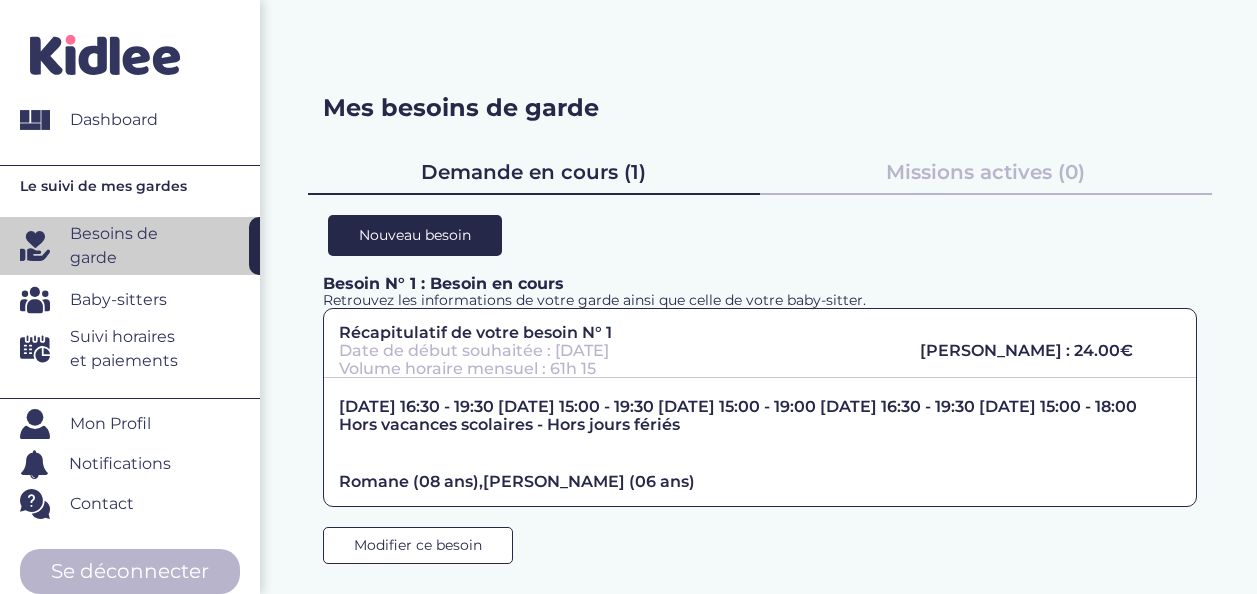 scroll, scrollTop: 0, scrollLeft: 0, axis: both 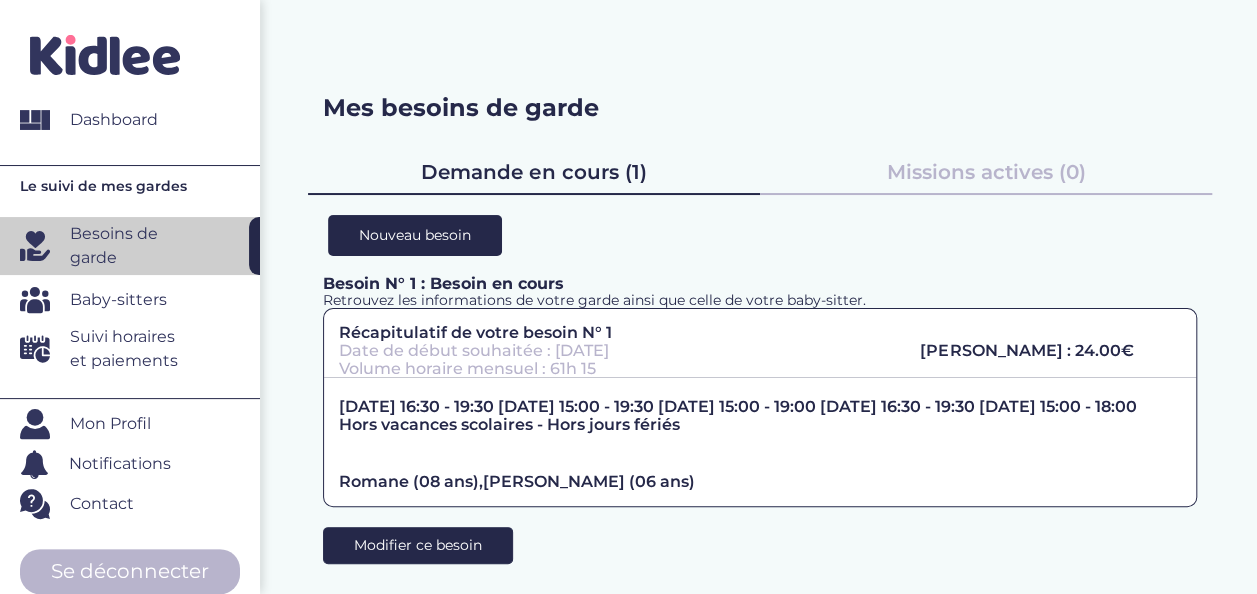click on "Modifier ce besoin" at bounding box center [418, 545] 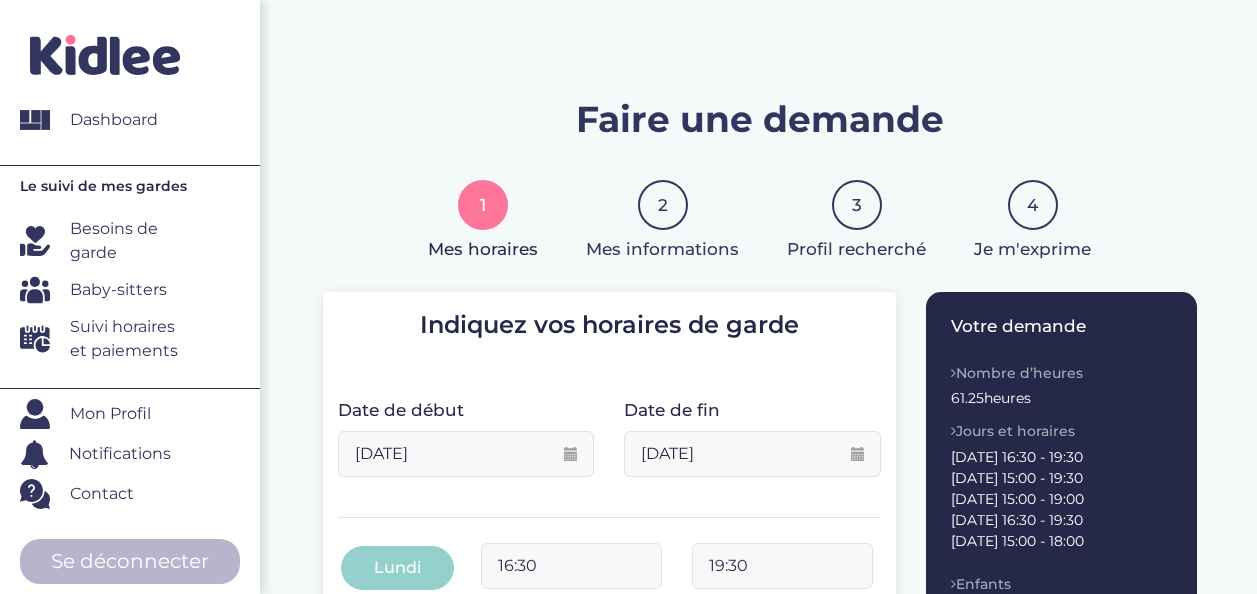 scroll, scrollTop: 0, scrollLeft: 0, axis: both 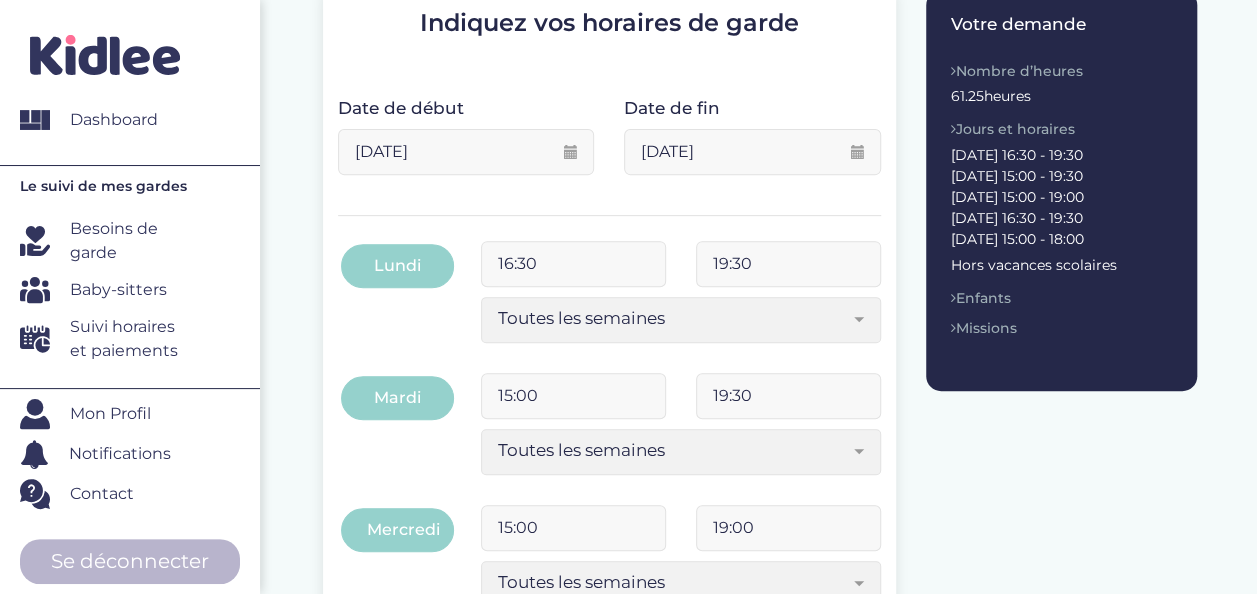 click on "15:00" at bounding box center (573, 396) 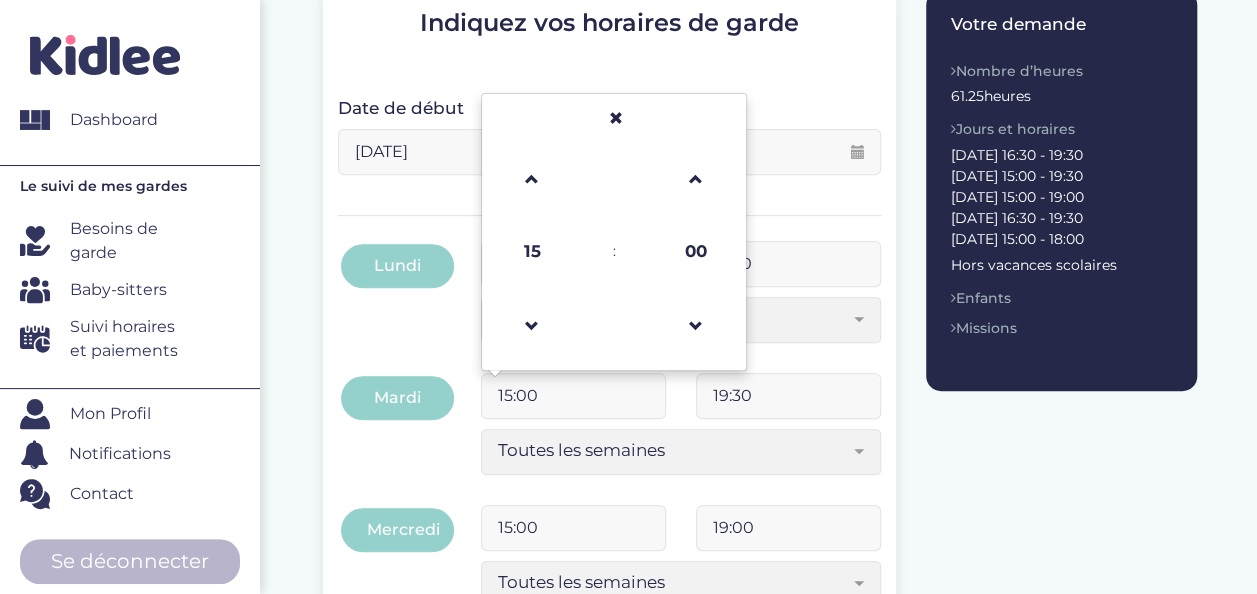 click on "15:00" at bounding box center [573, 396] 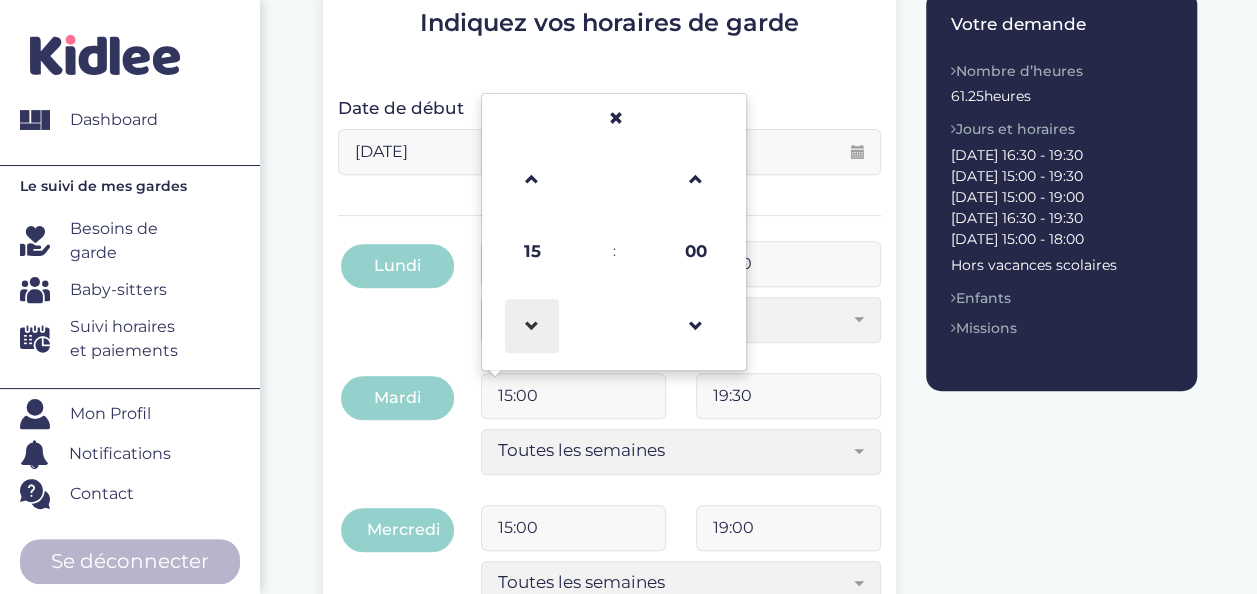 click at bounding box center (532, 326) 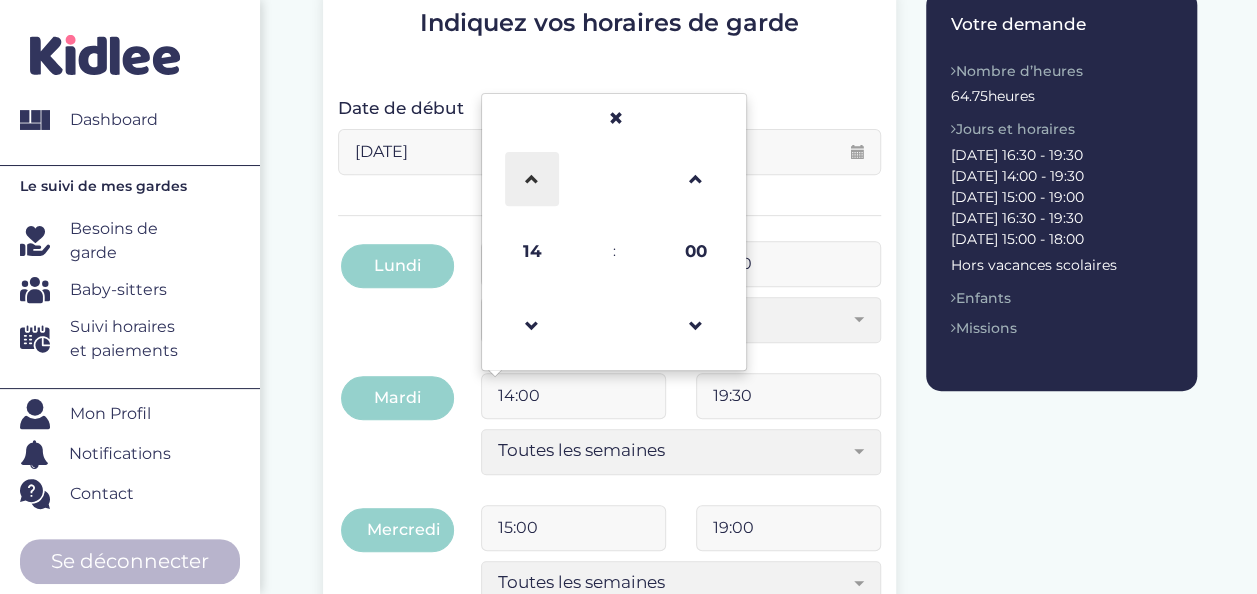 click at bounding box center [532, 179] 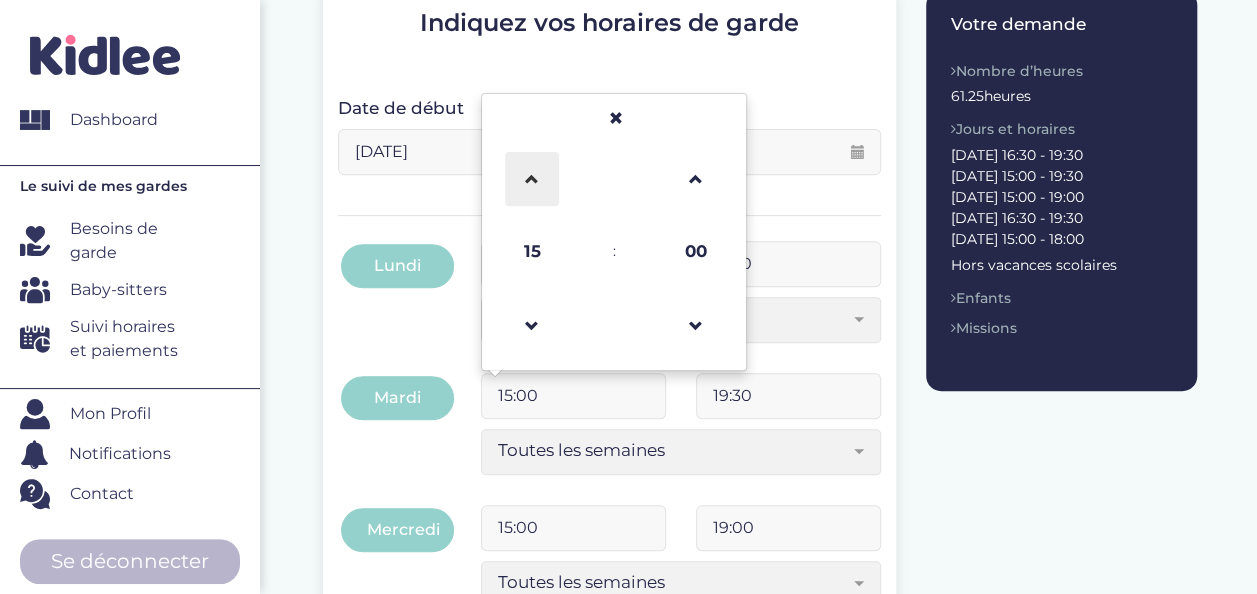 click at bounding box center (532, 179) 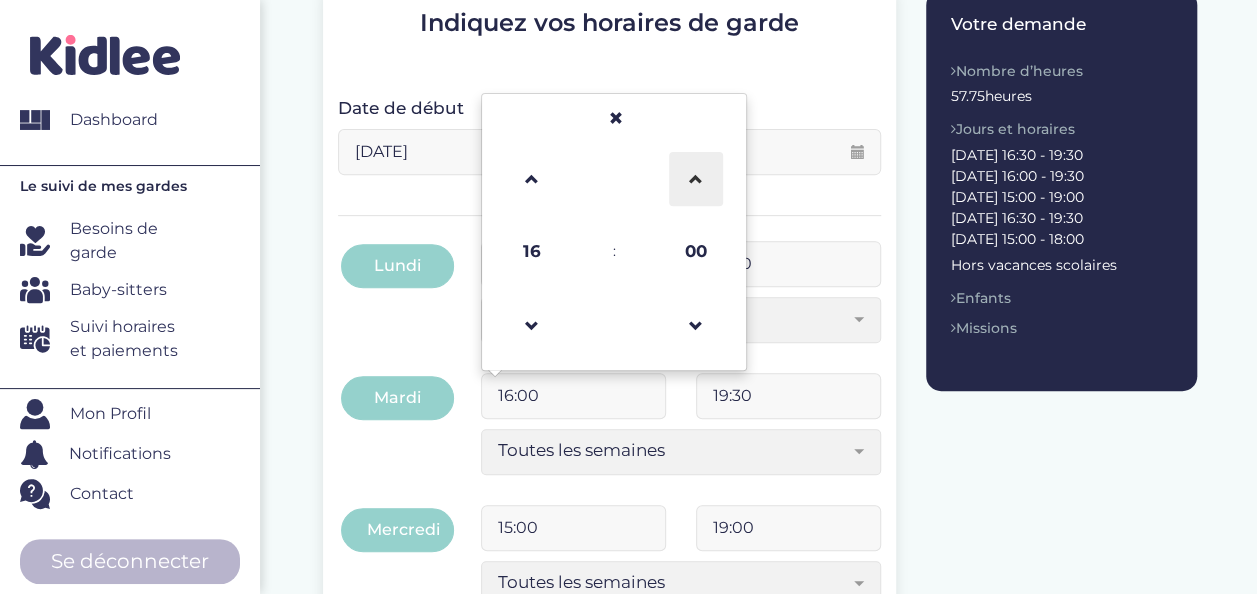 click at bounding box center (696, 179) 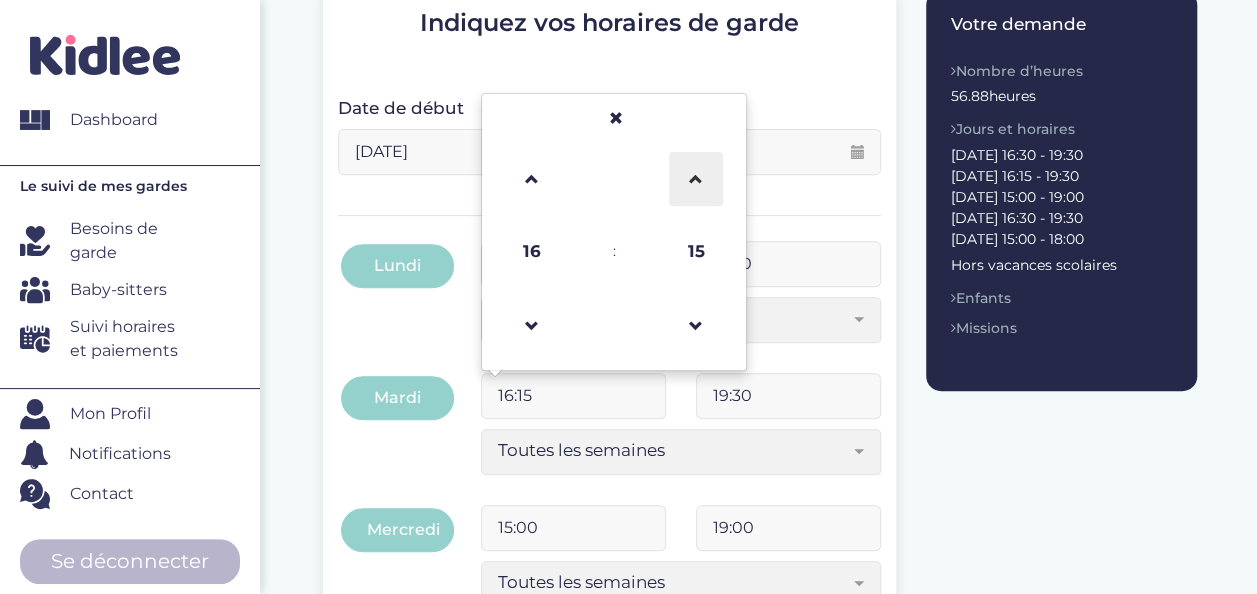 click at bounding box center [696, 179] 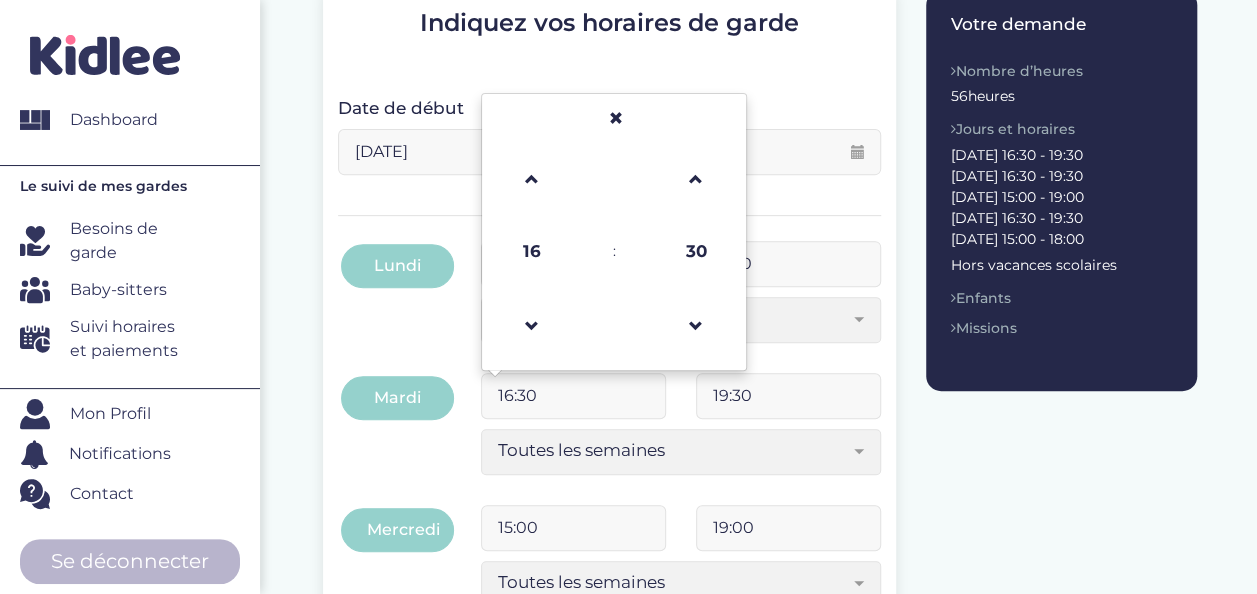 click on "Indiquez vos horaires de garde
Date de début
01-09-2025     Veuillez selectionner une date de début
Date de fin
03-07-2026     Veuillez selectionner une date de début
Avant de poursuivre veuillez vérifier que tous les champs sont remplis.
Appliquer à lundi, mardi, jeudi et vendredi   15:00   16:30   Toutes les semaines   Toutes les 2 semaines   Tous les mois Toutes les semaines
Lundi
16:30   19:30   Toutes les semaines
Tous les mois Toutes les semaines
16:30 :" at bounding box center (760, 657) 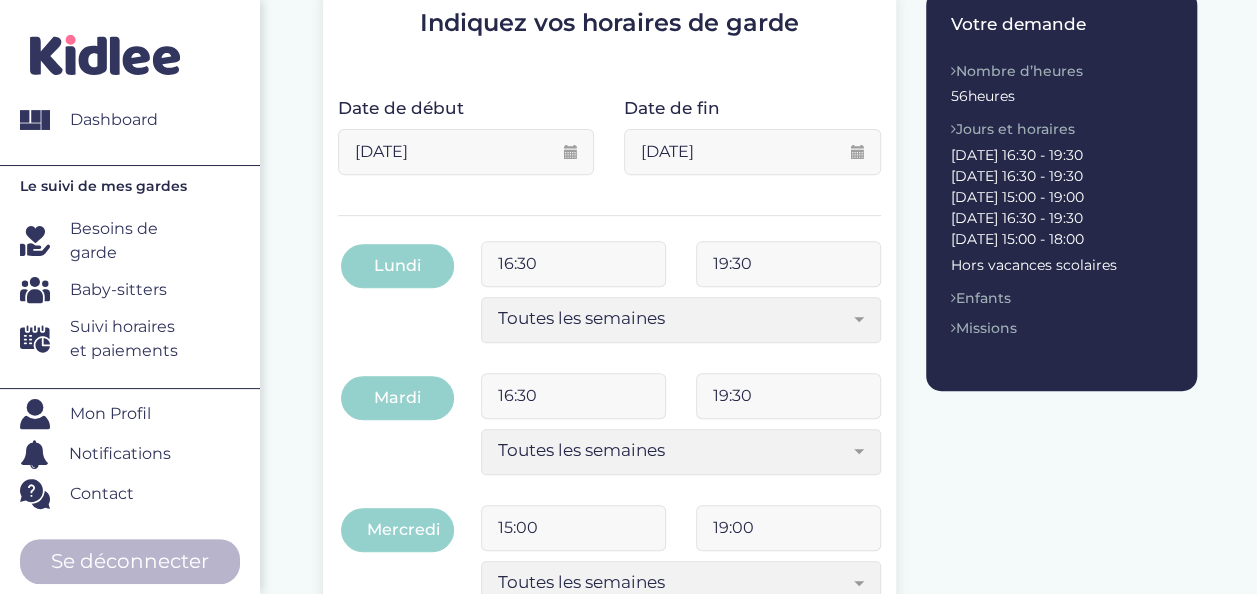 click on "15:00" at bounding box center [573, 528] 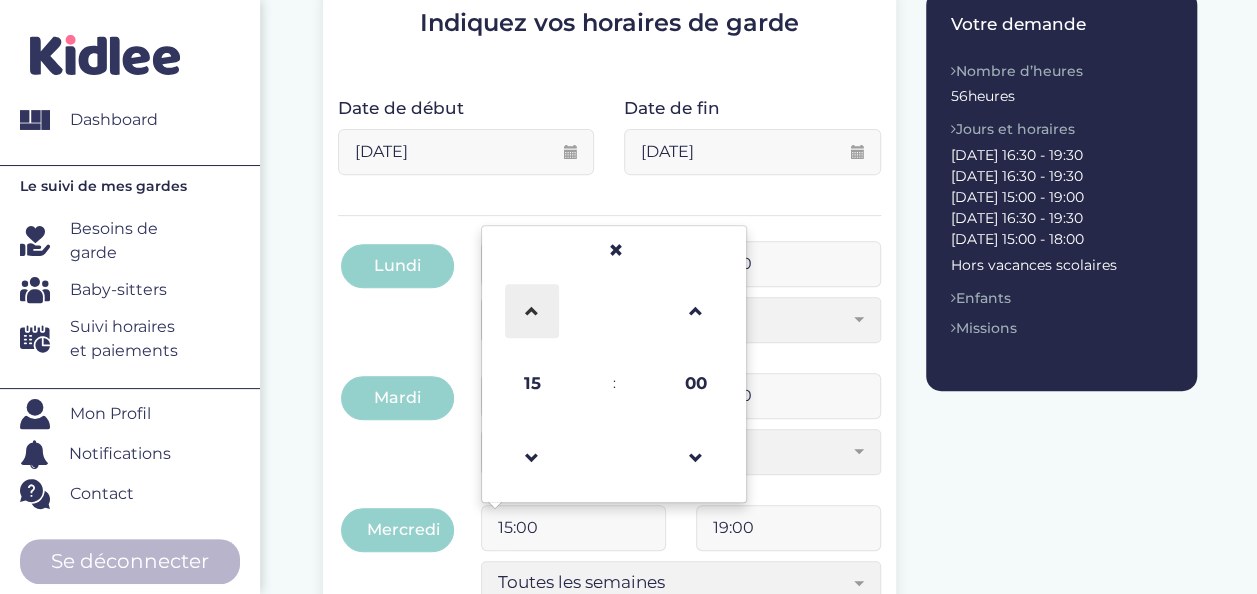 click at bounding box center [532, 311] 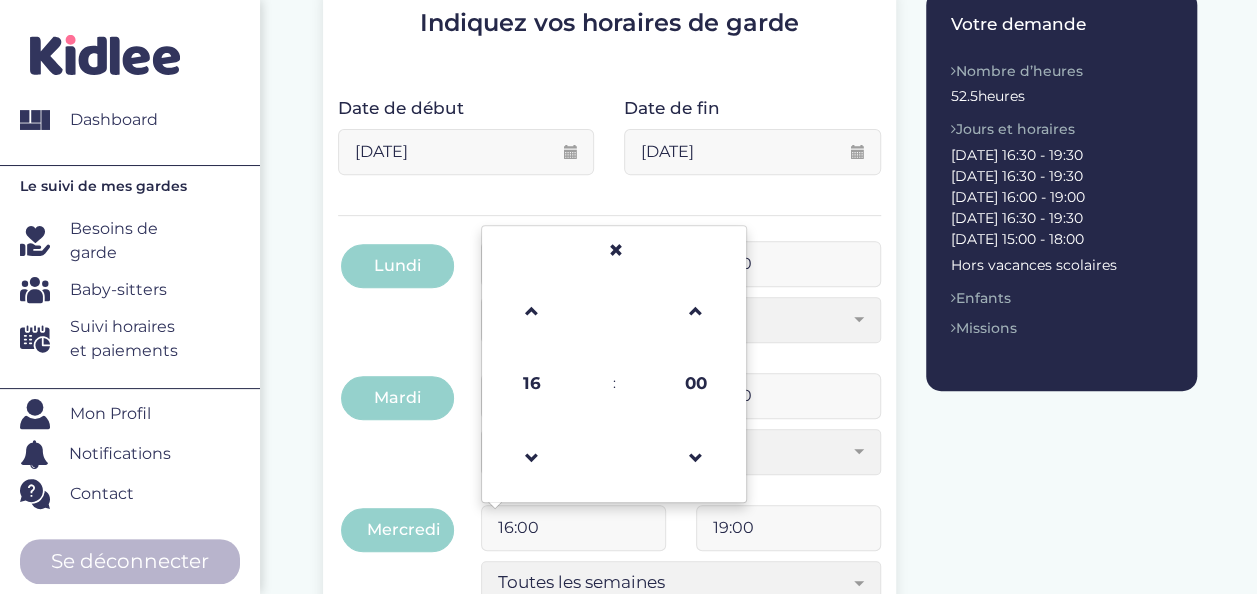 click on "Indiquez vos horaires de garde
Date de début
01-09-2025     Veuillez selectionner une date de début
Date de fin
03-07-2026     Veuillez selectionner une date de début
Avant de poursuivre veuillez vérifier que tous les champs sont remplis.
Appliquer à lundi, mardi, jeudi et vendredi   15:00   16:30   Toutes les semaines   Toutes les 2 semaines   Tous les mois Toutes les semaines
Lundi
16:30   19:30   Toutes les semaines
Tous les mois Toutes les semaines
16:30" at bounding box center (760, 657) 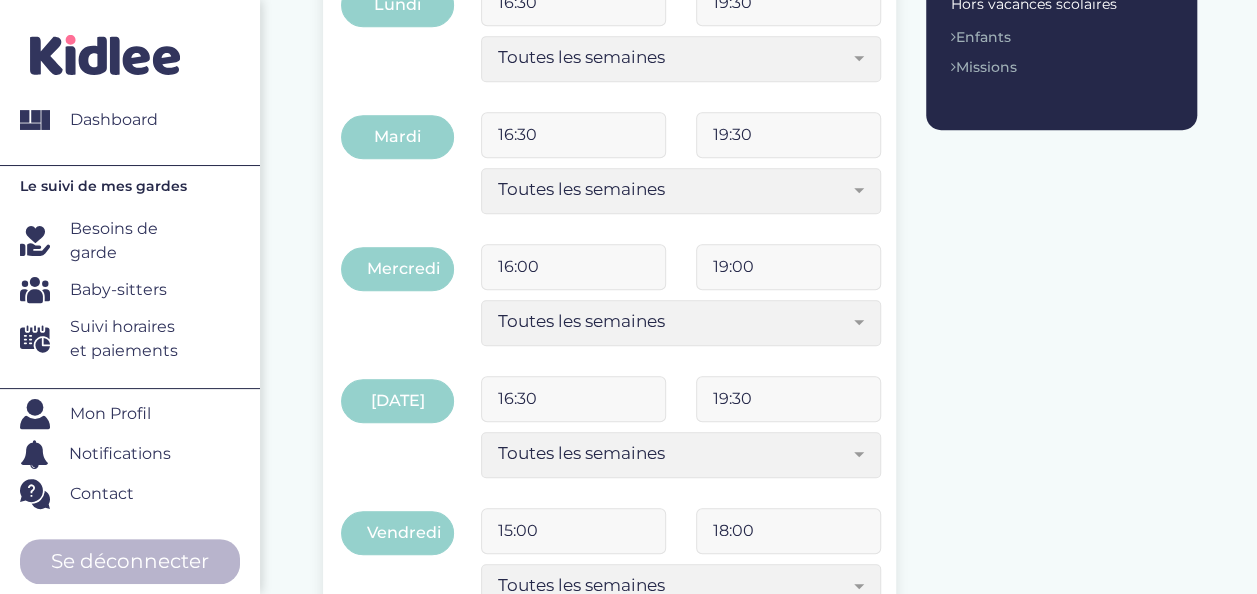 scroll, scrollTop: 565, scrollLeft: 0, axis: vertical 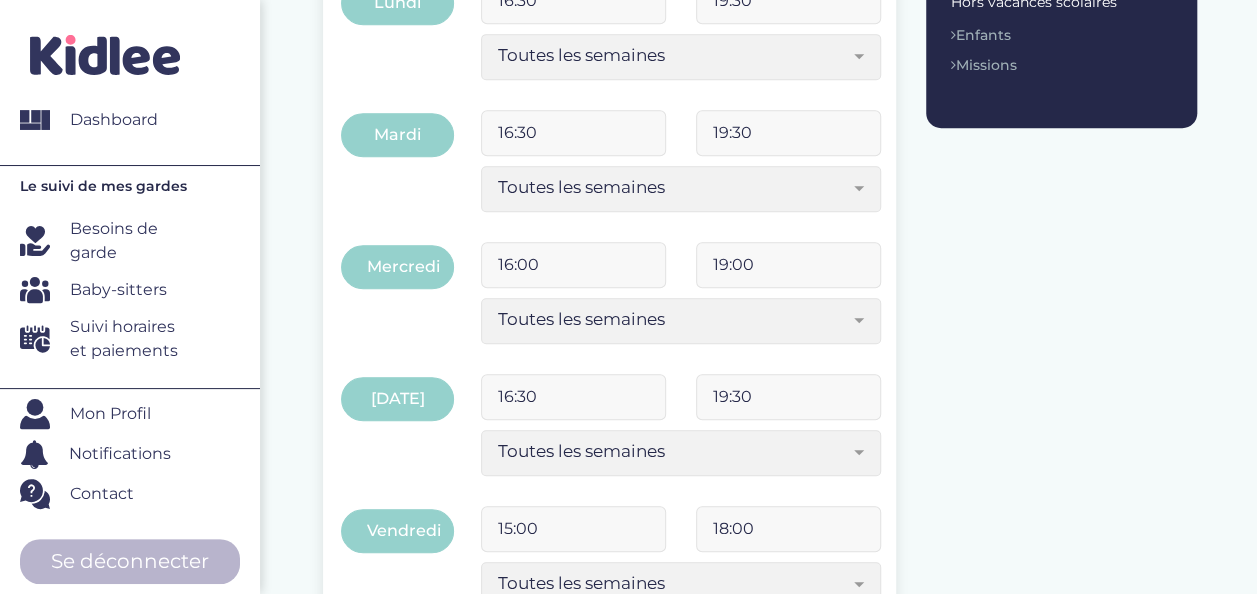 click on "Missions" at bounding box center (1061, 65) 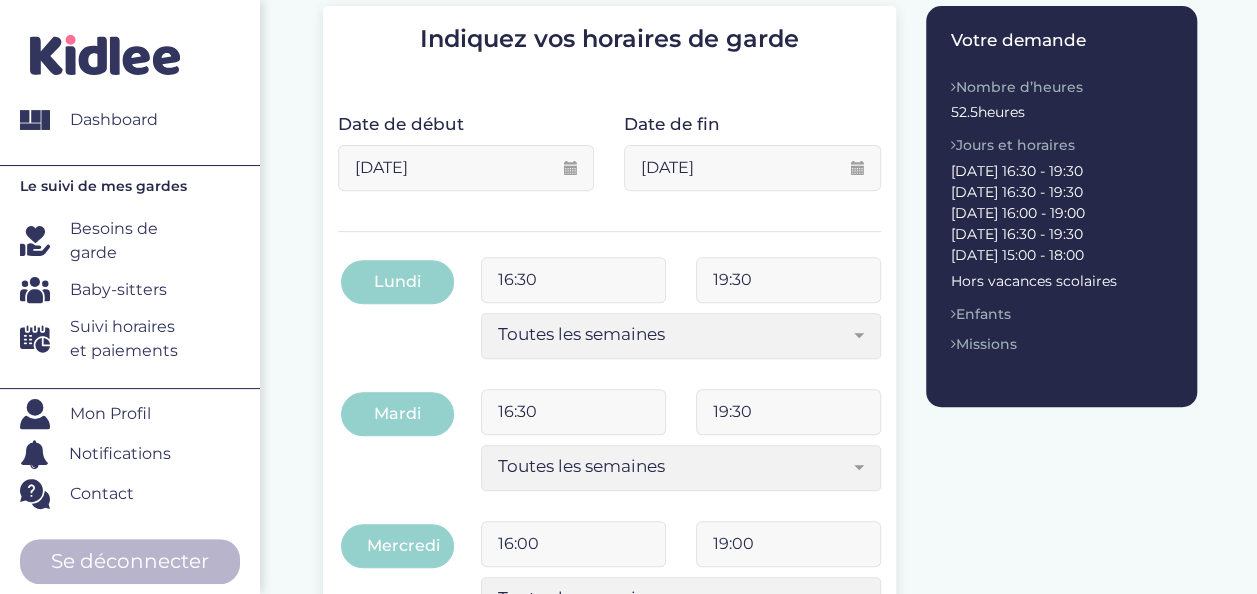 scroll, scrollTop: 340, scrollLeft: 0, axis: vertical 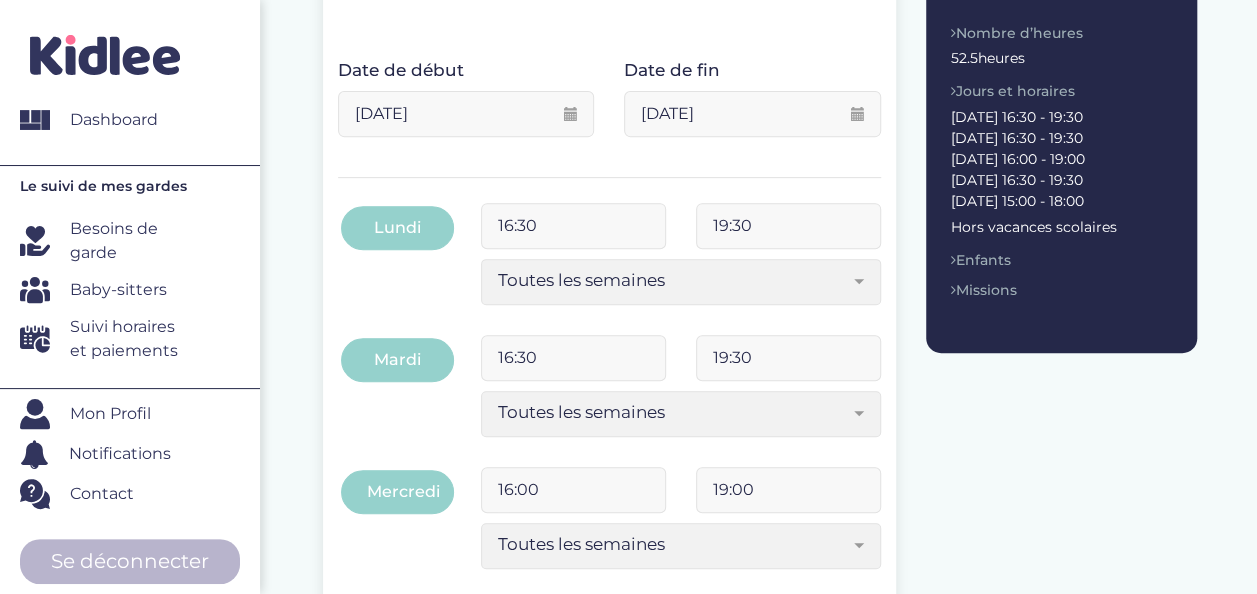 click on "16:30" at bounding box center [573, 358] 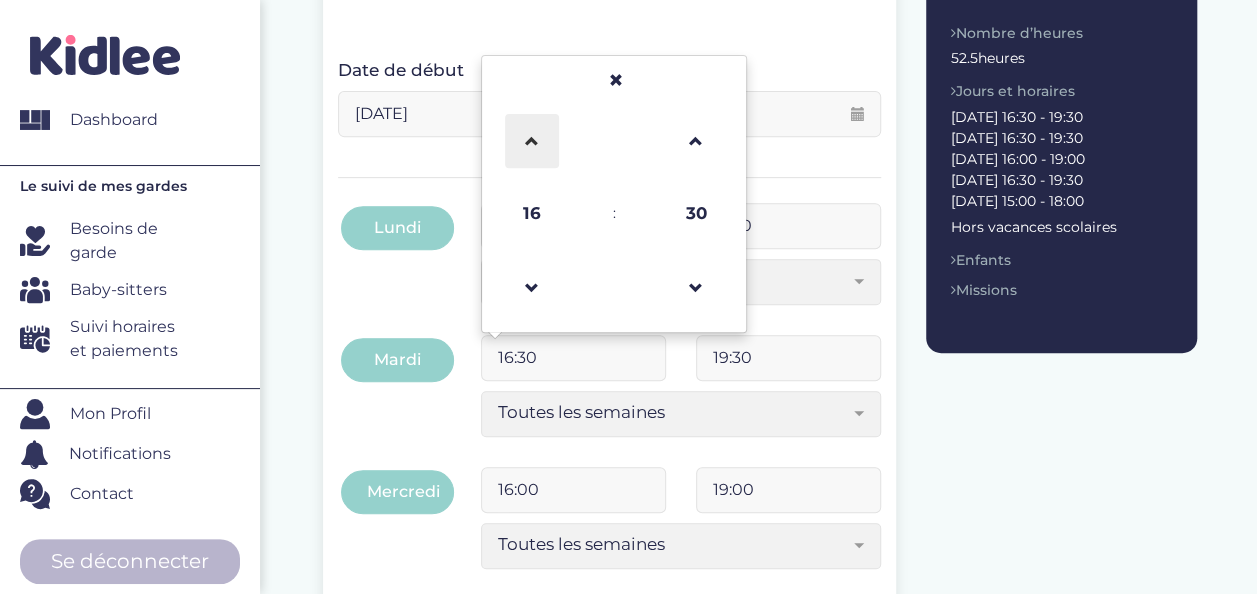 click at bounding box center [532, 141] 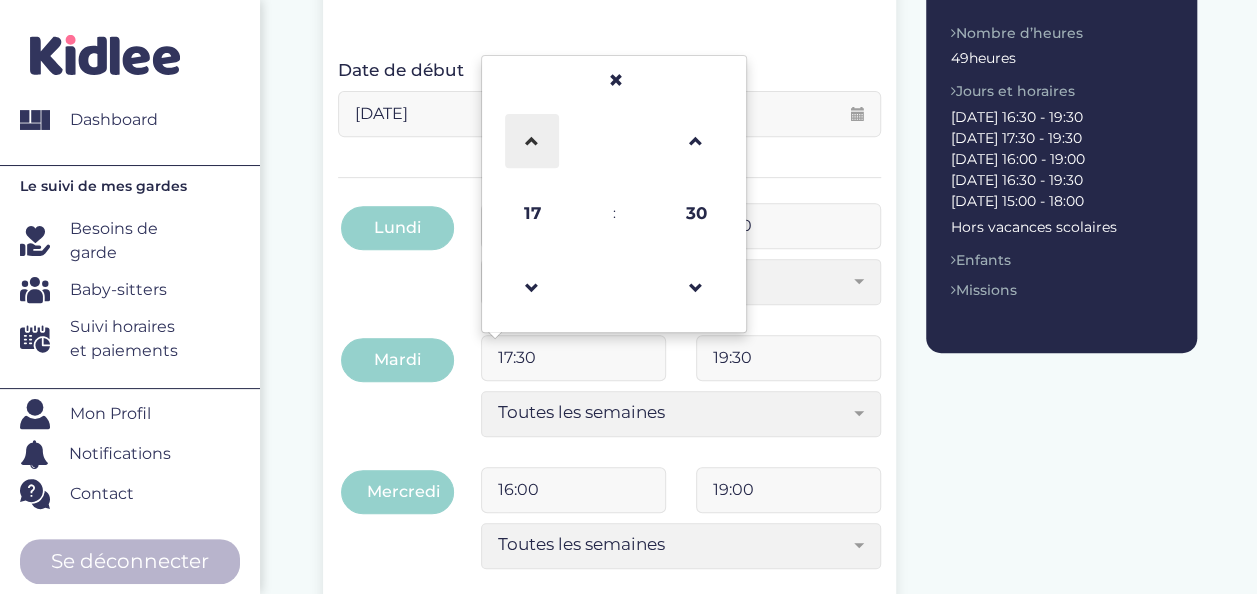 click at bounding box center (532, 141) 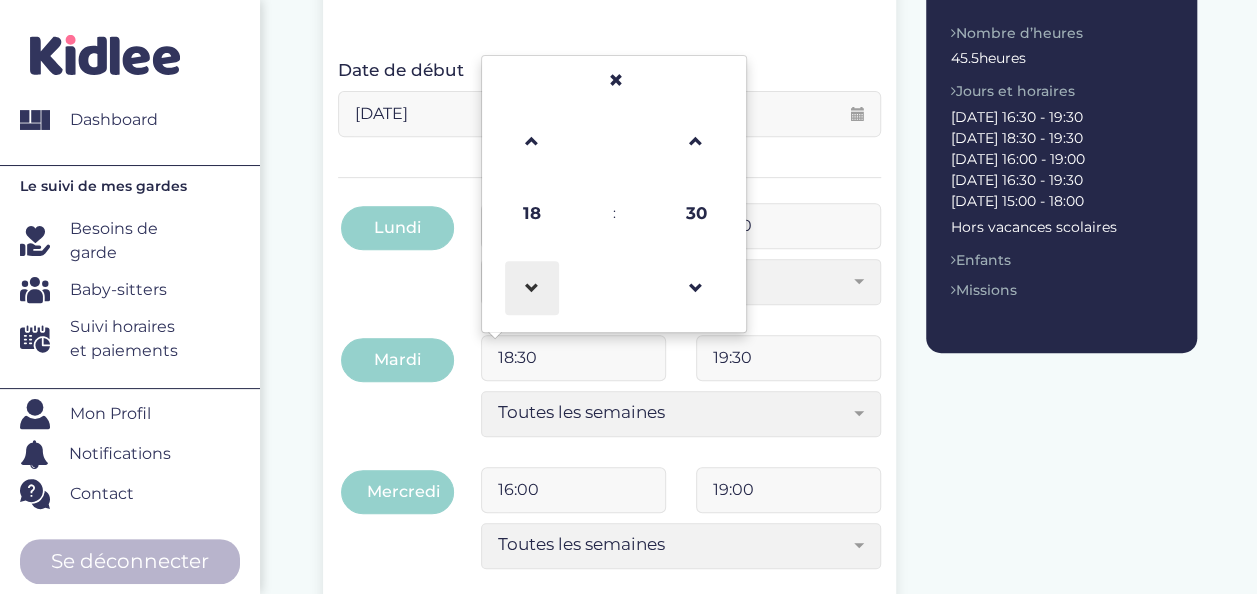 click at bounding box center [532, 288] 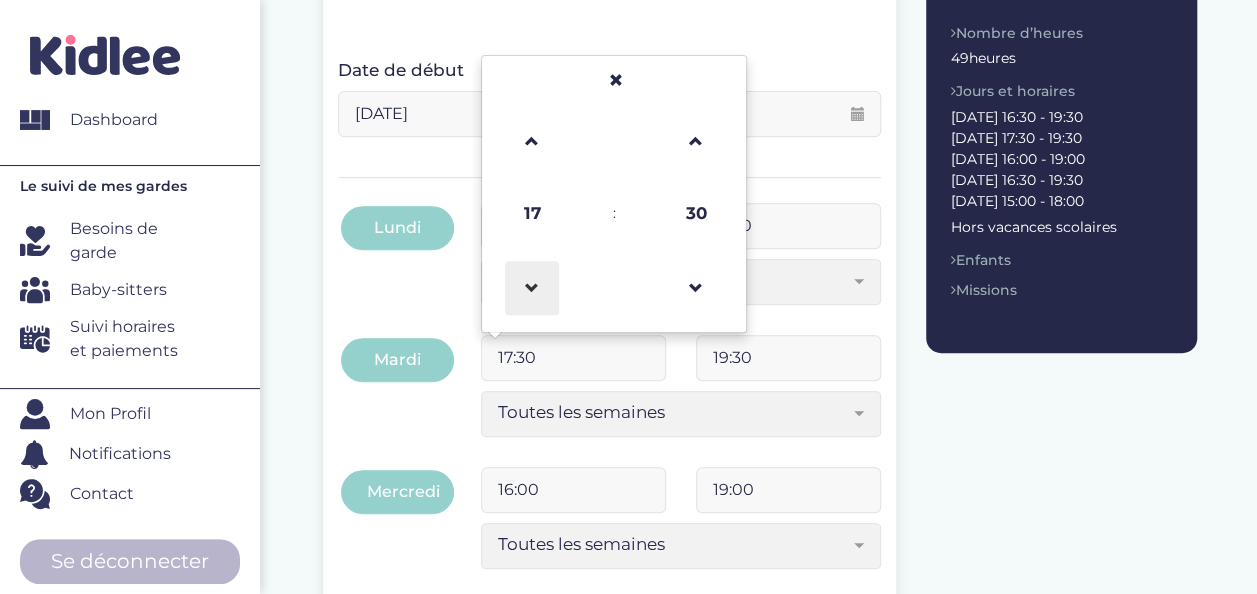 click at bounding box center (532, 288) 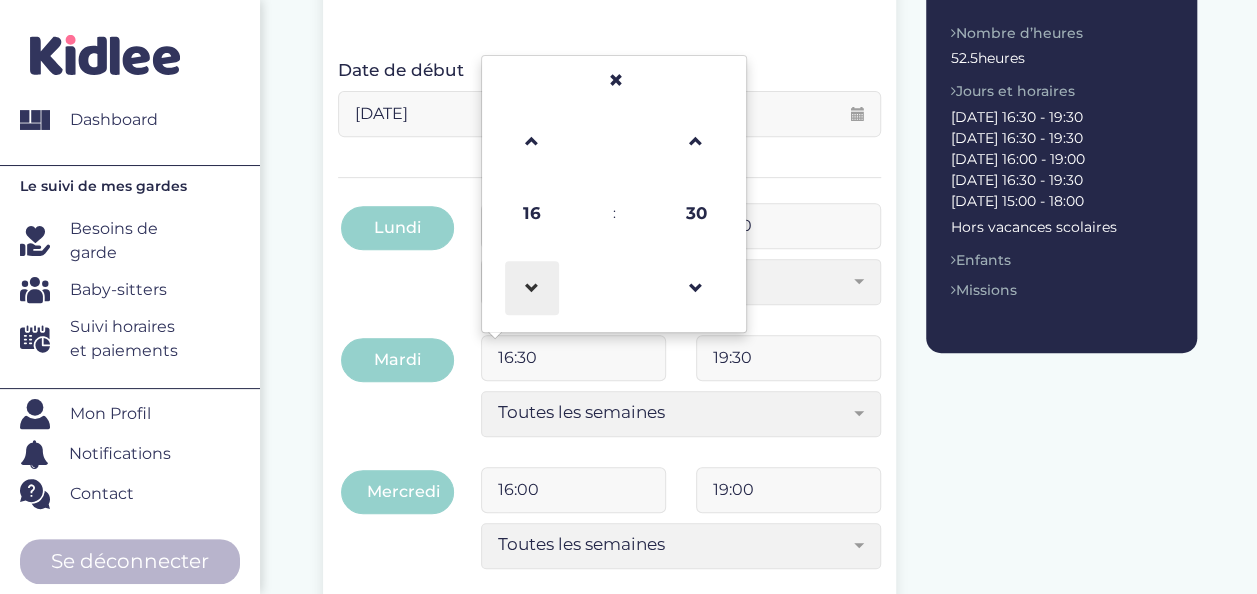 click at bounding box center (532, 288) 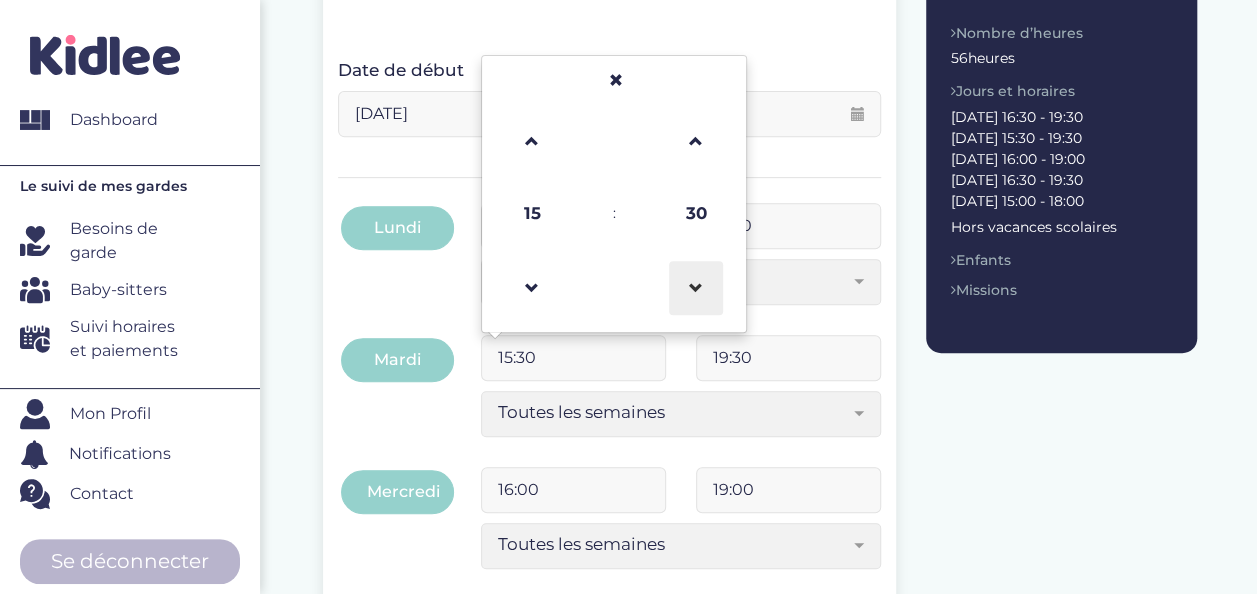 click at bounding box center [696, 288] 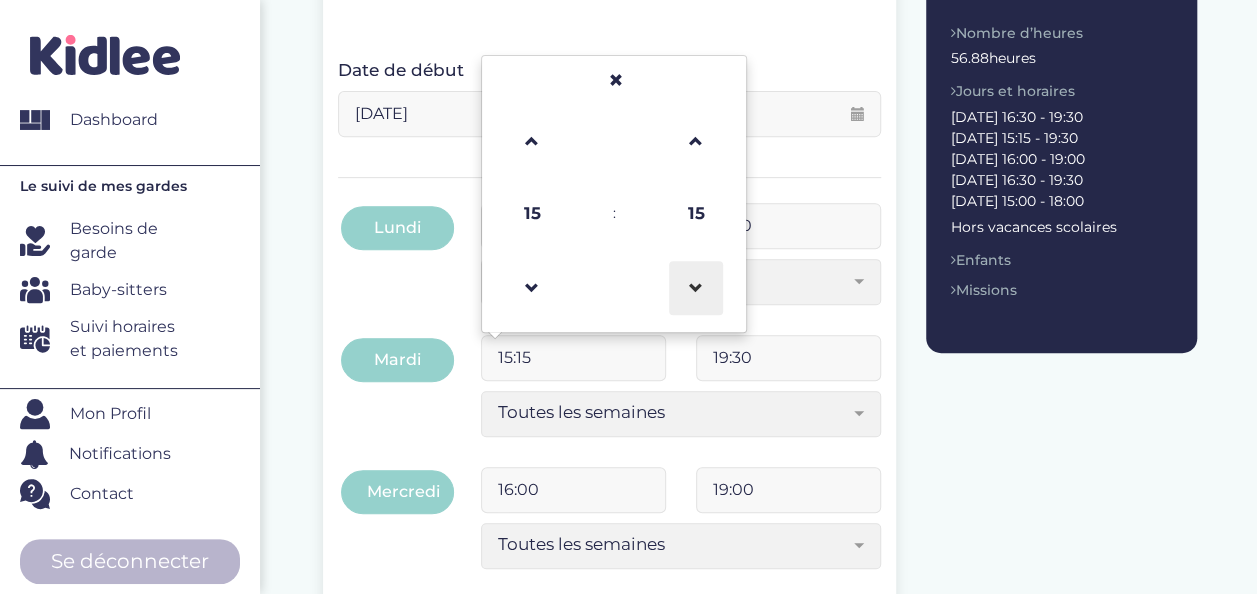 click at bounding box center [696, 288] 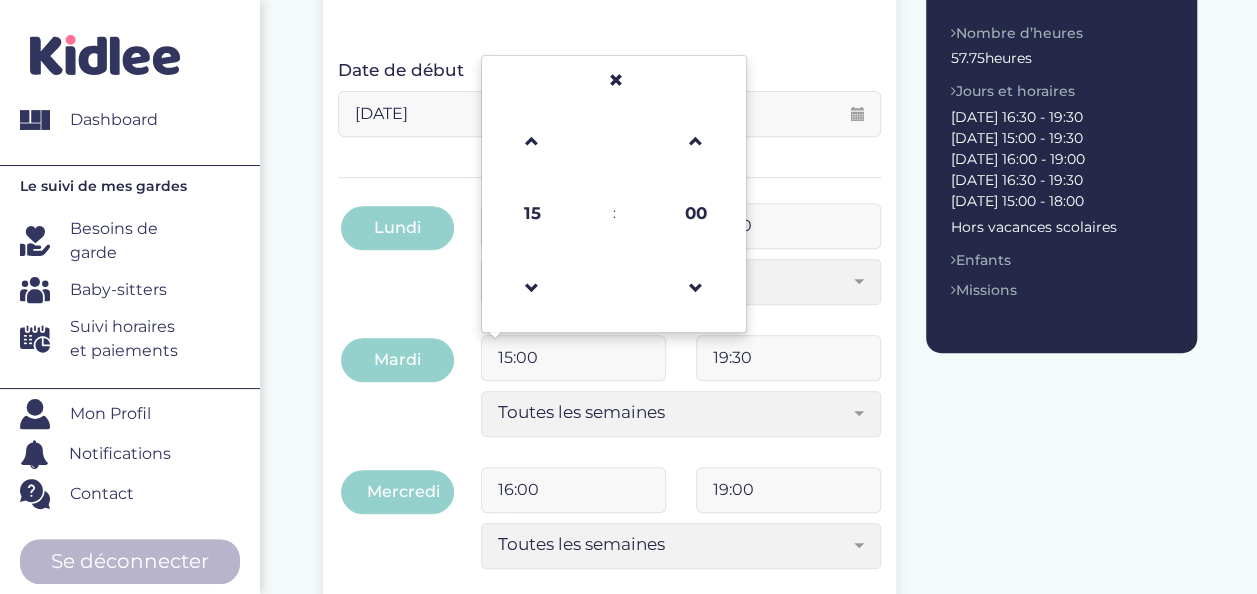 click on "Indiquez vos horaires de garde
Date de début
01-09-2025     Veuillez selectionner une date de début
Date de fin
03-07-2026     Veuillez selectionner une date de début
Avant de poursuivre veuillez vérifier que tous les champs sont remplis.
Appliquer à lundi, mardi, jeudi et vendredi   15:00   18:30   Toutes les semaines   Toutes les 2 semaines   Tous les mois Toutes les semaines
Lundi
16:30   19:30   Toutes les semaines
Tous les mois Toutes les semaines
15:00 :" at bounding box center (760, 619) 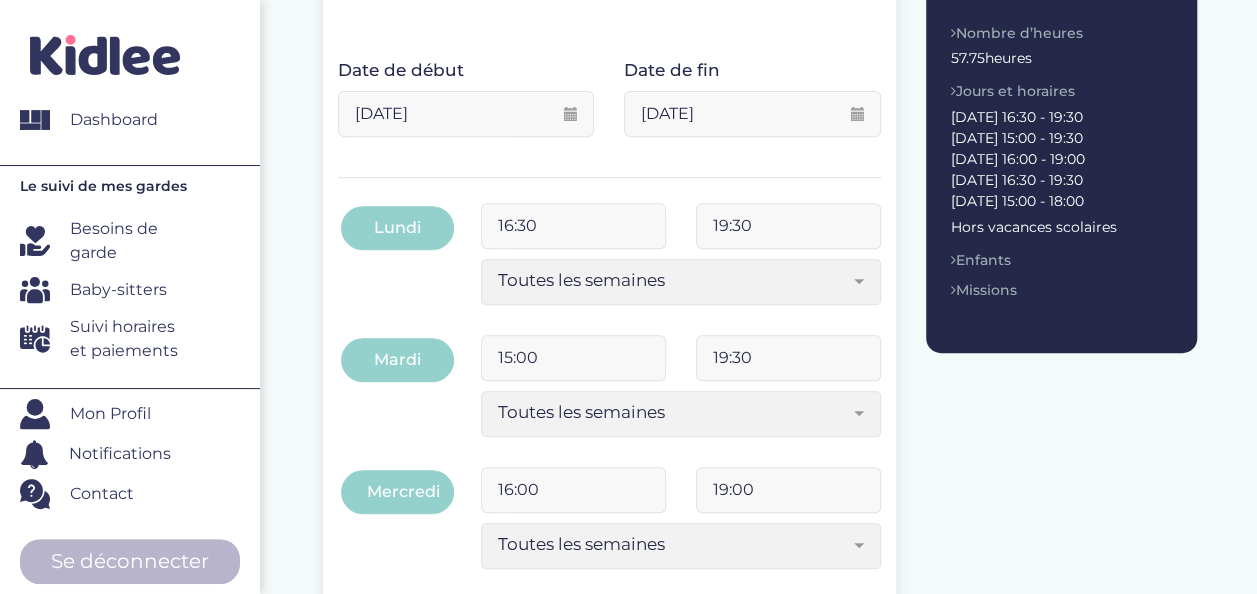 click on "16:00" at bounding box center (573, 490) 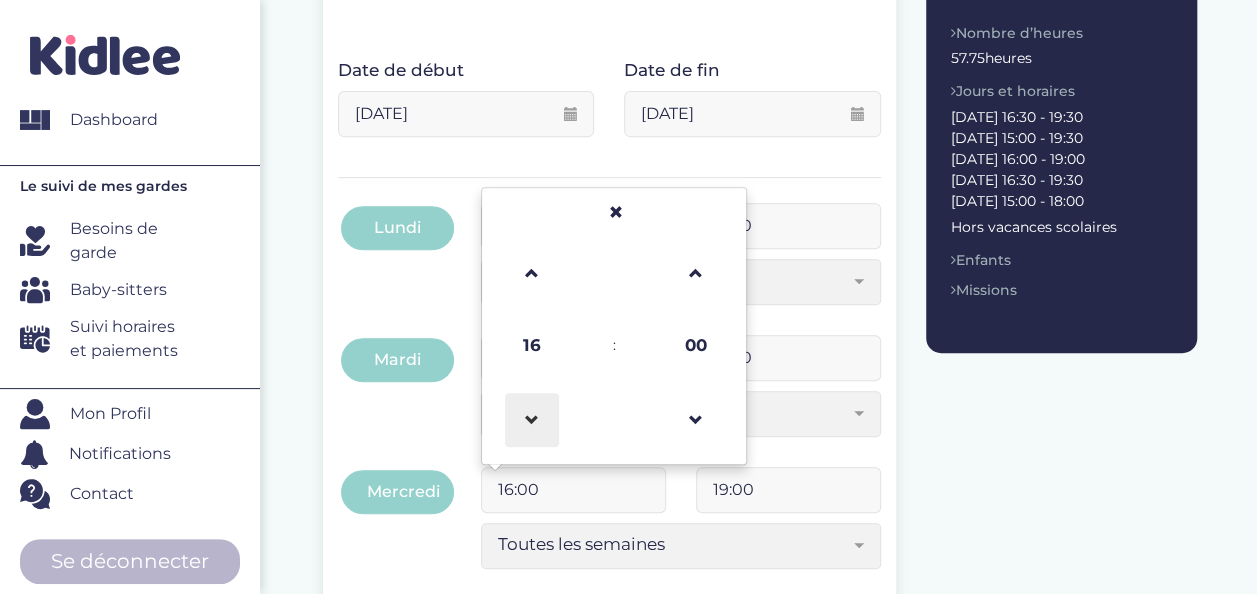 click at bounding box center (532, 420) 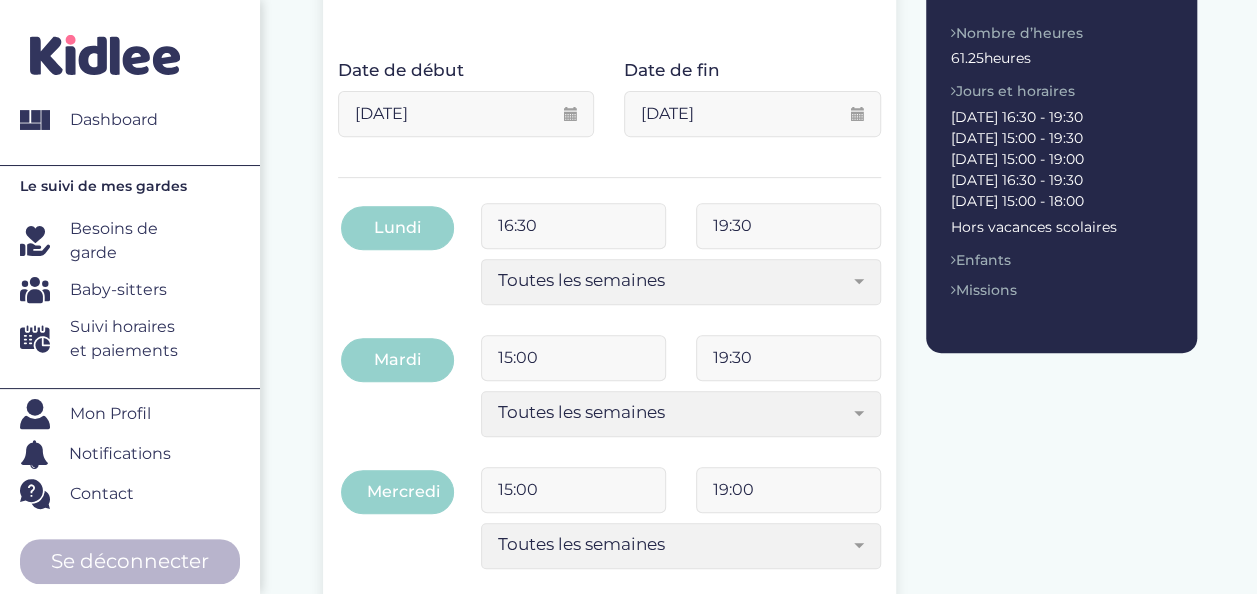 click on "Indiquez vos horaires de garde
Date de début
01-09-2025     Veuillez selectionner une date de début
Date de fin
03-07-2026     Veuillez selectionner une date de début
Avant de poursuivre veuillez vérifier que tous les champs sont remplis.
Appliquer à lundi, mardi, jeudi et vendredi   15:00   18:30   Toutes les semaines   Toutes les 2 semaines   Tous les mois Toutes les semaines
Lundi
16:30   19:30   Toutes les semaines
Tous les mois Toutes les semaines
15:00" at bounding box center (760, 619) 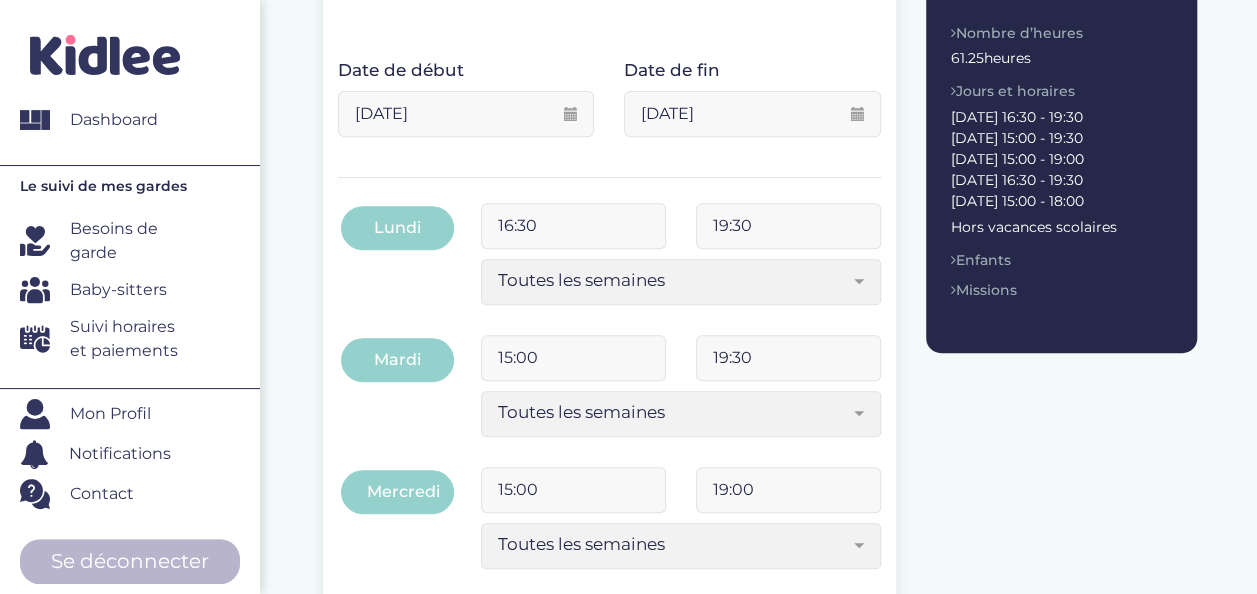click on "15:00" at bounding box center (573, 358) 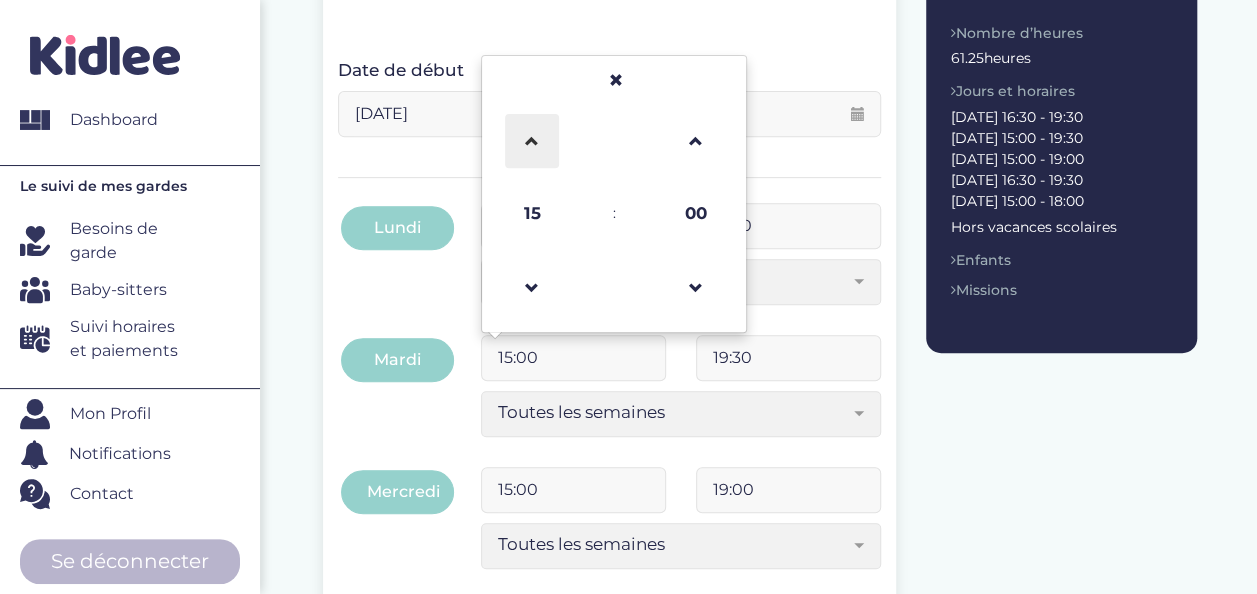 click at bounding box center (532, 141) 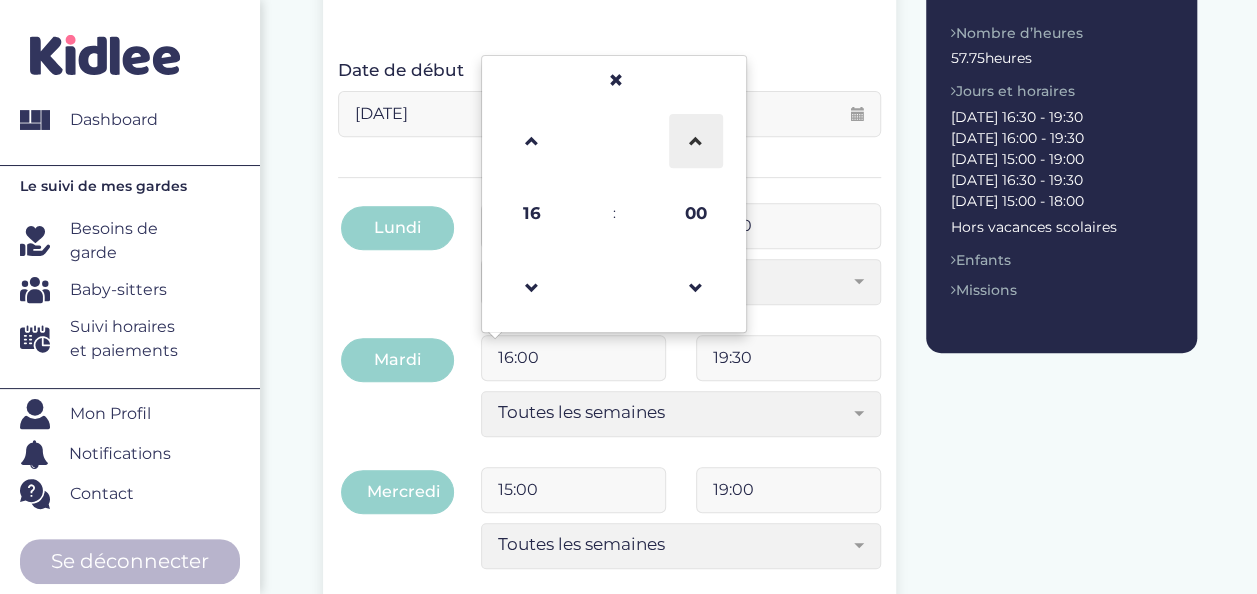 click at bounding box center [696, 141] 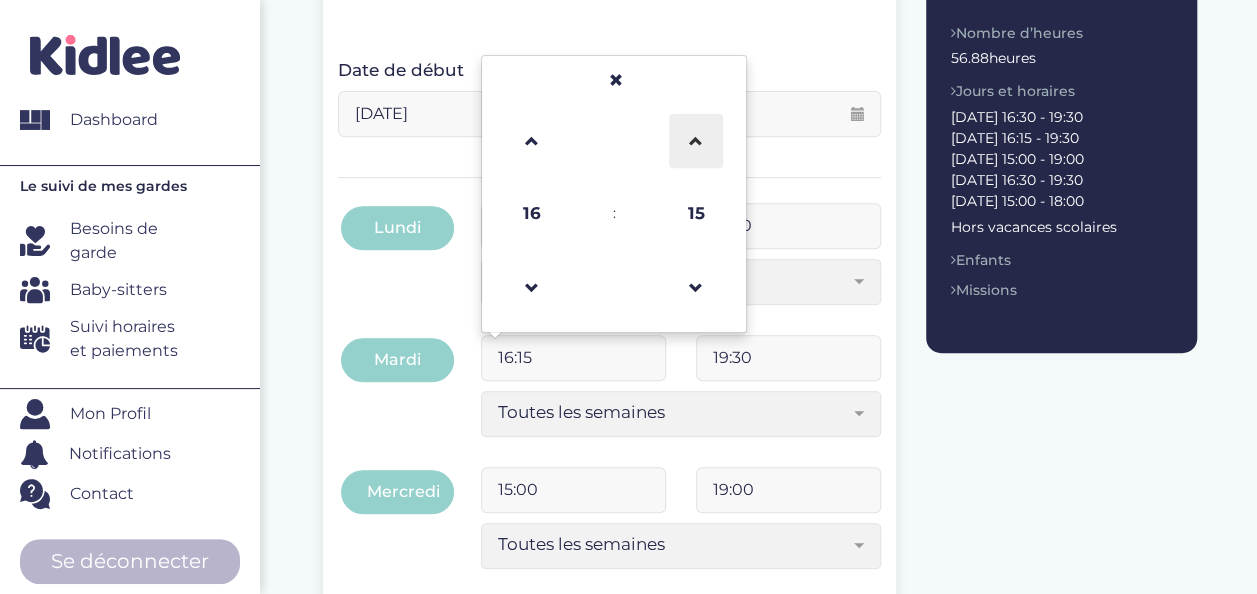 click at bounding box center (696, 141) 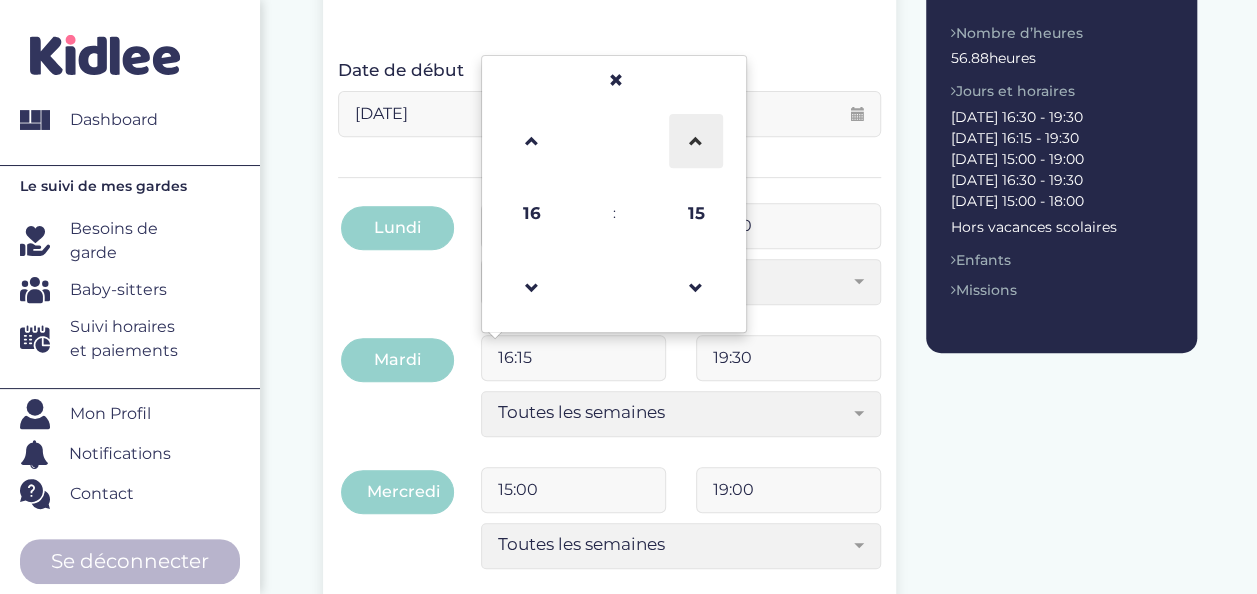 type on "16:30" 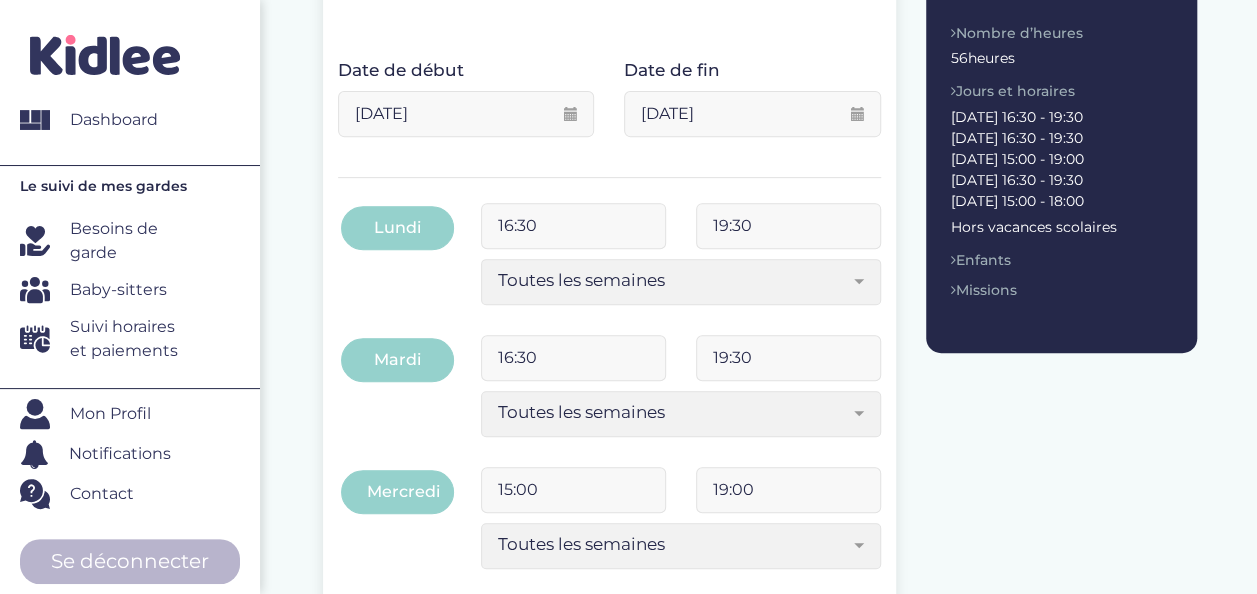 click on "Indiquez vos horaires de garde
Date de début
01-09-2025     Veuillez selectionner une date de début
Date de fin
03-07-2026     Veuillez selectionner une date de début
Avant de poursuivre veuillez vérifier que tous les champs sont remplis.
Appliquer à lundi, mardi, jeudi et vendredi   15:00   18:30   Toutes les semaines   Toutes les 2 semaines   Tous les mois Toutes les semaines
Lundi
16:30   19:30   Toutes les semaines
Tous les mois Toutes les semaines
16:30" at bounding box center [760, 619] 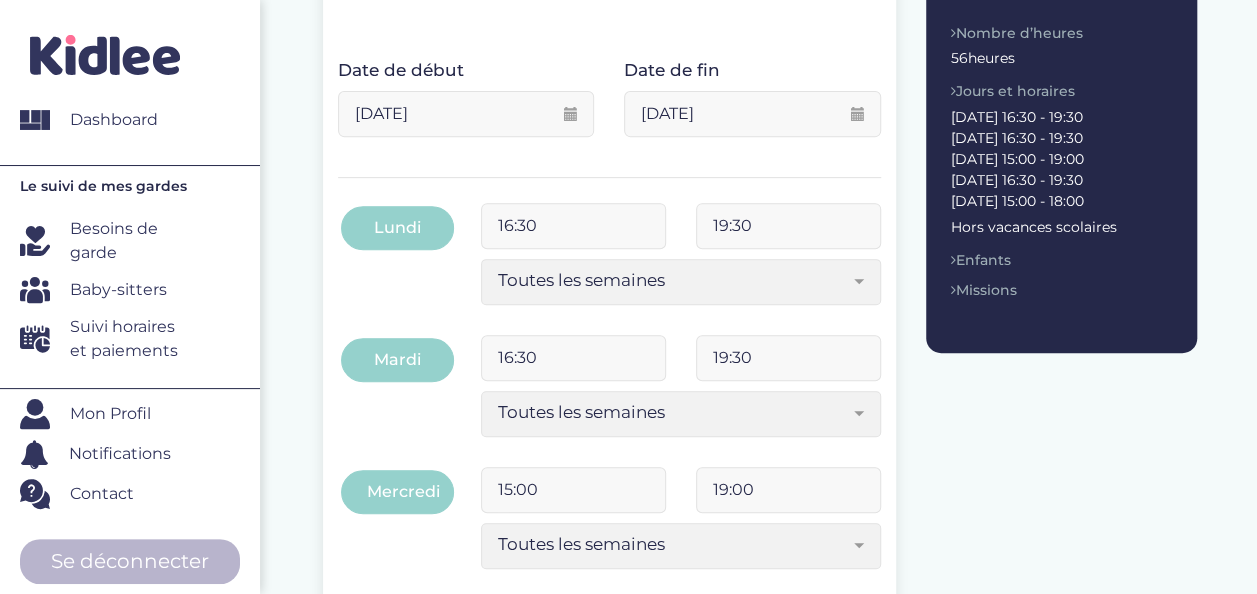 click on "15:00" at bounding box center (573, 490) 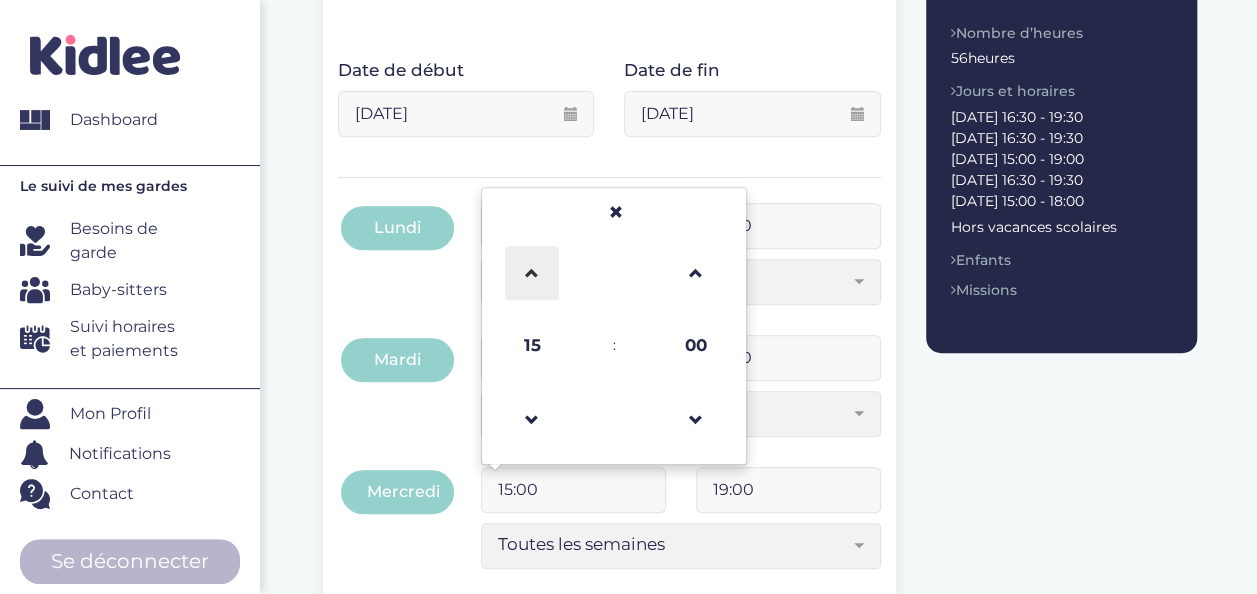 click at bounding box center (532, 273) 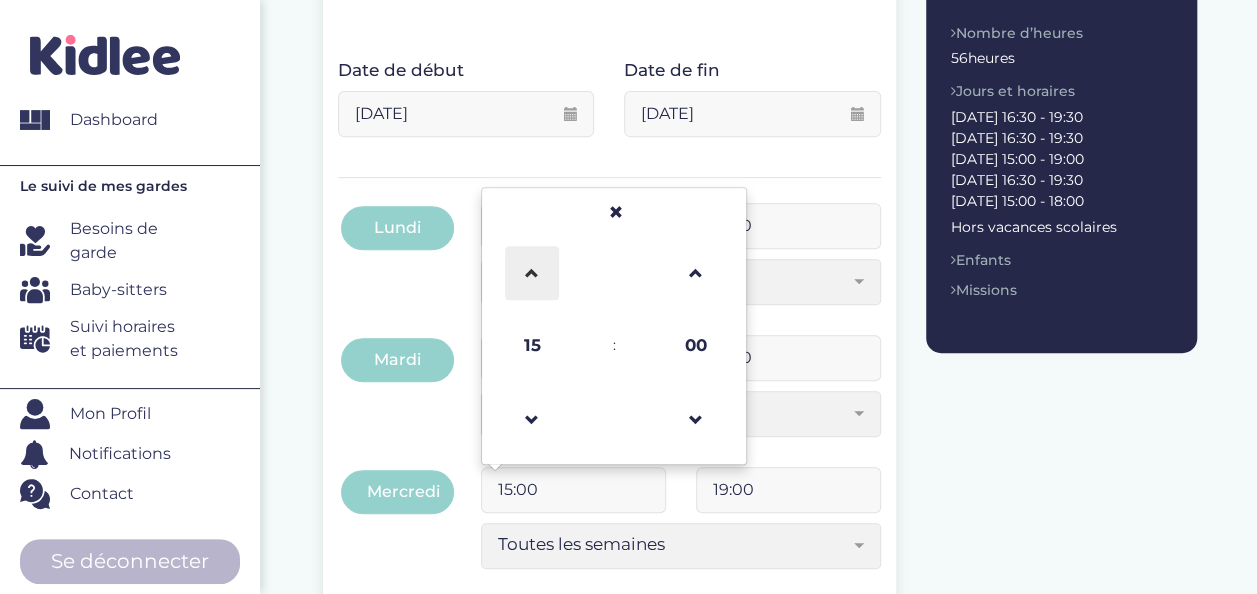 type on "16:00" 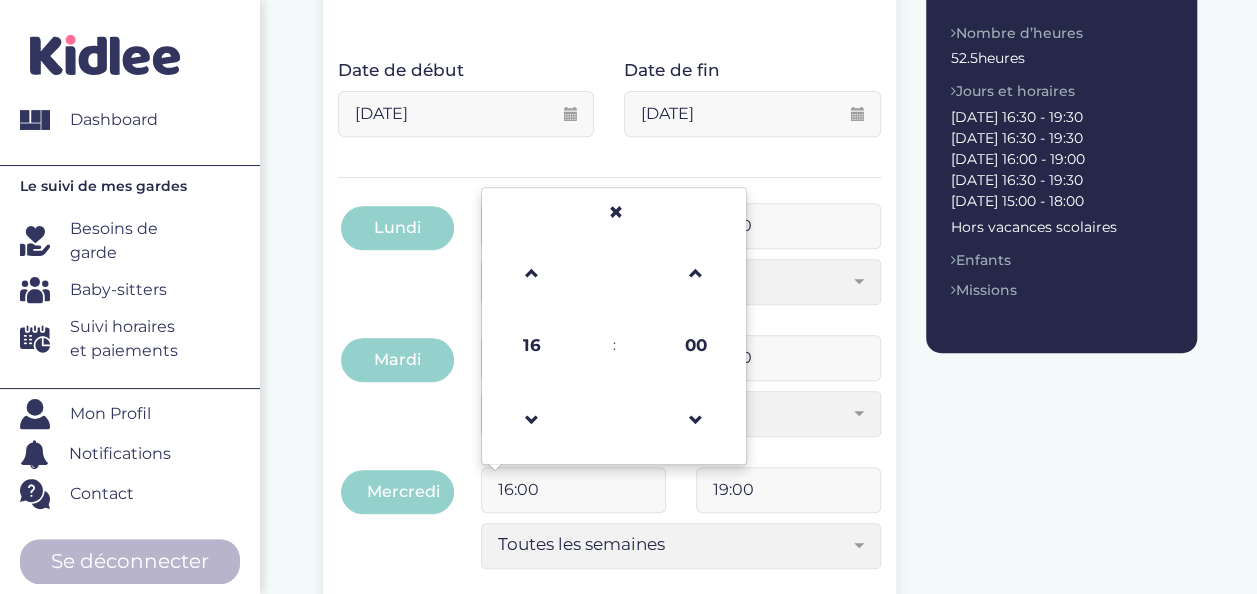 click on "Indiquez vos horaires de garde
Date de début
01-09-2025     Veuillez selectionner une date de début
Date de fin
03-07-2026     Veuillez selectionner une date de début
Avant de poursuivre veuillez vérifier que tous les champs sont remplis.
Appliquer à lundi, mardi, jeudi et vendredi   15:00   18:30   Toutes les semaines   Toutes les 2 semaines   Tous les mois Toutes les semaines
Lundi
16:30   19:30   Toutes les semaines
Tous les mois Toutes les semaines
16:30" at bounding box center (760, 619) 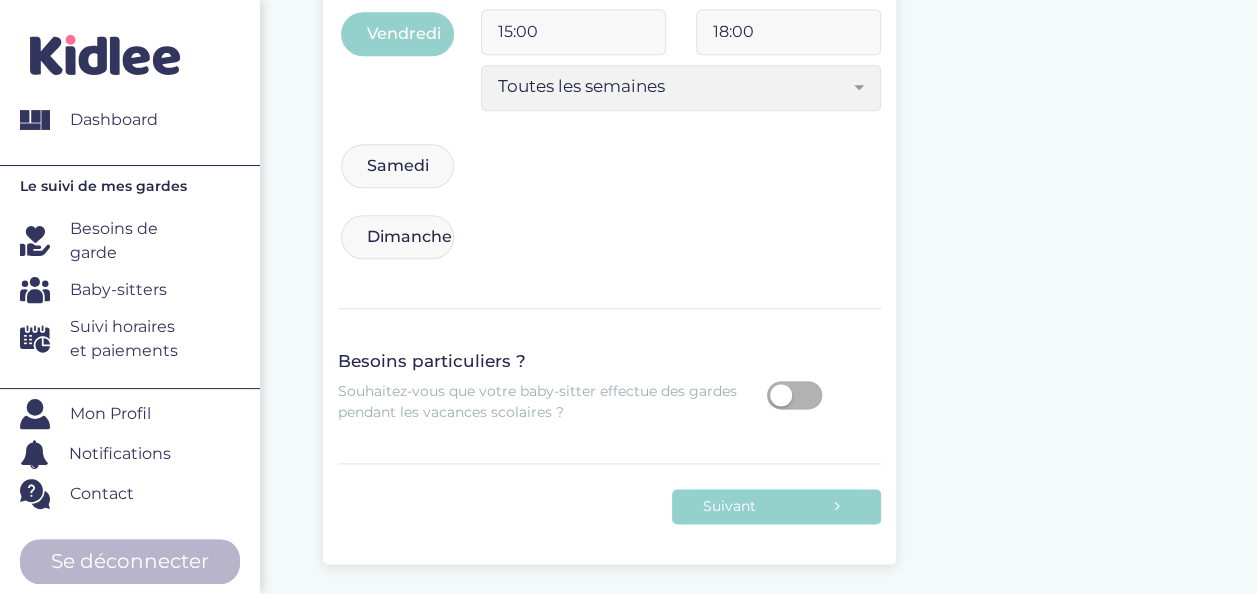 scroll, scrollTop: 1143, scrollLeft: 0, axis: vertical 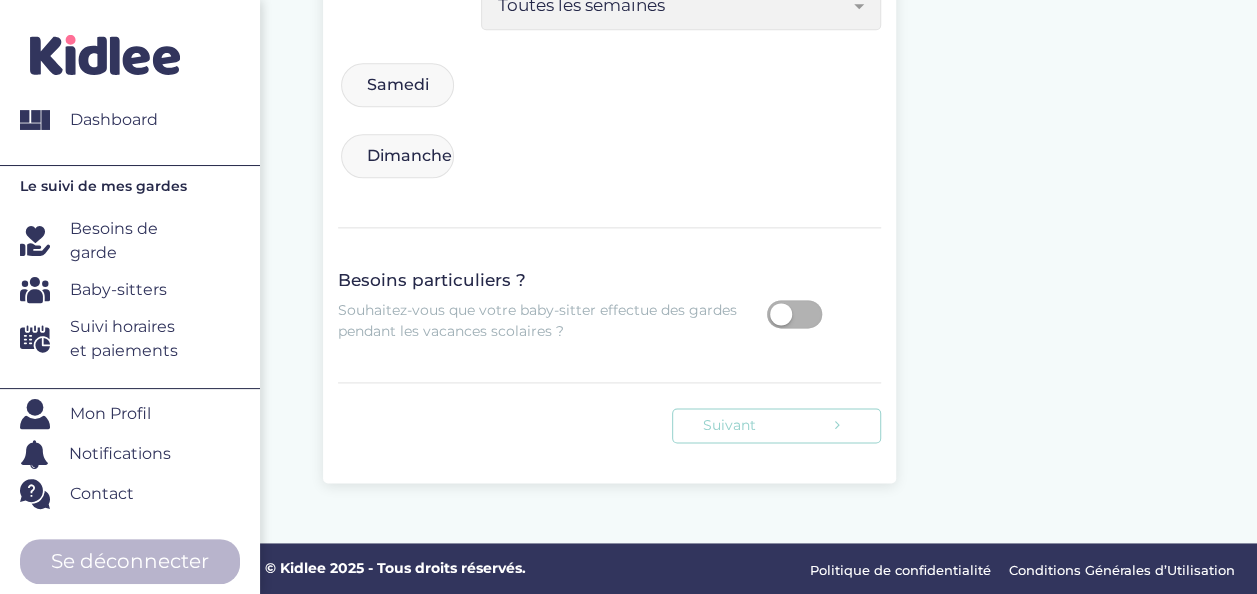 click on "Suivant" at bounding box center [776, 425] 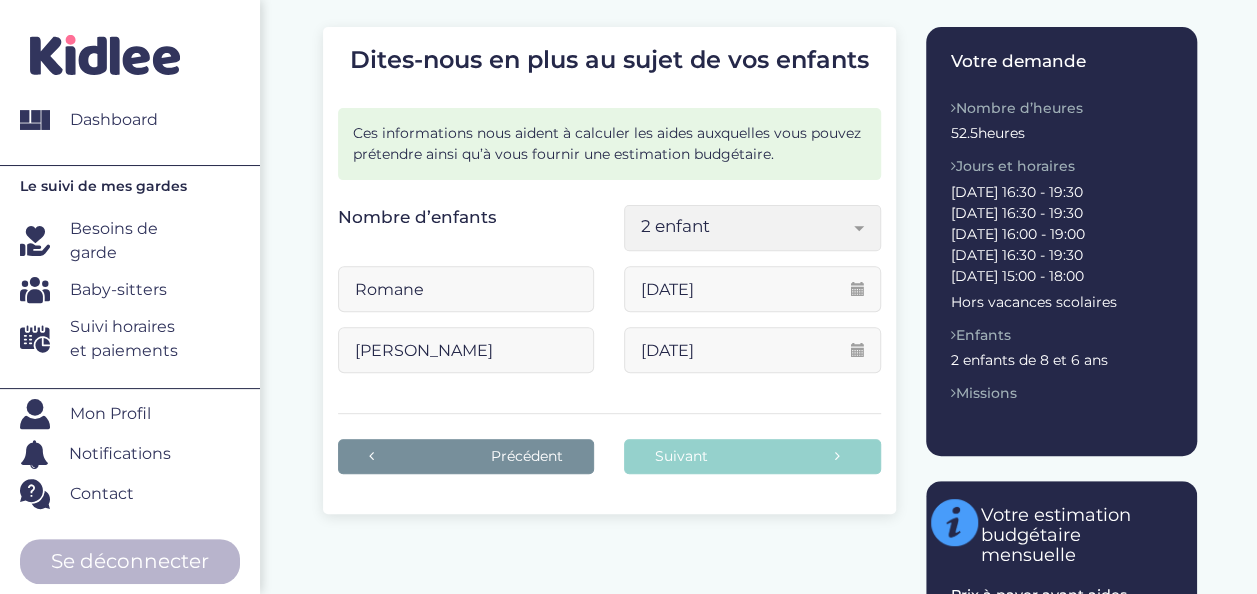 scroll, scrollTop: 323, scrollLeft: 0, axis: vertical 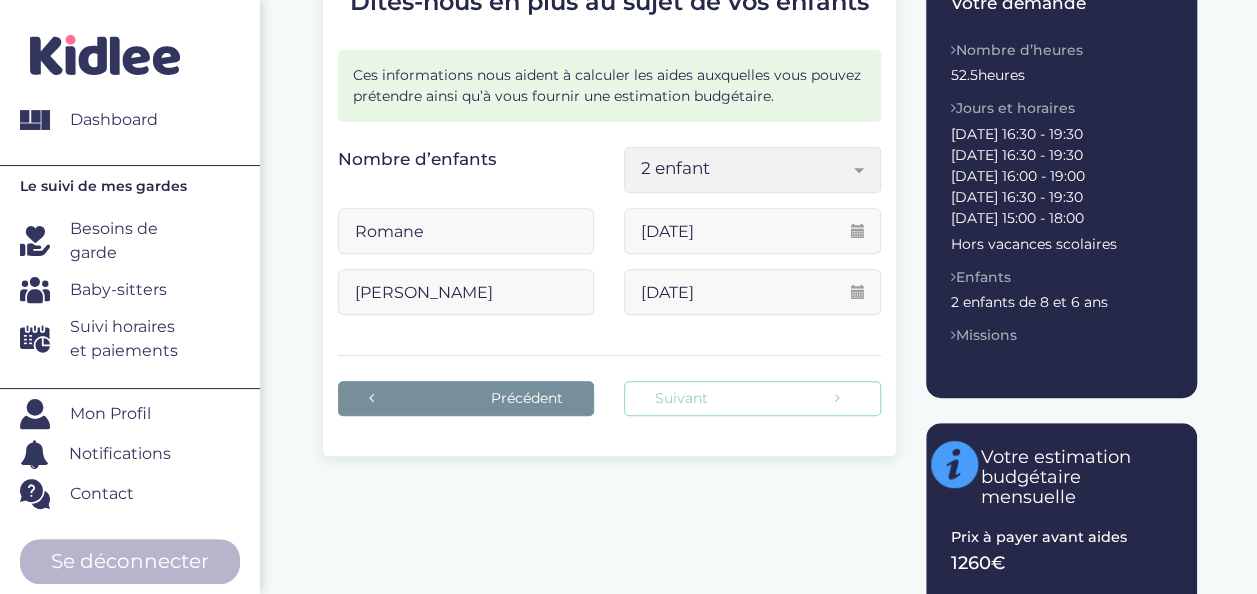 click on "Suivant" at bounding box center [752, 398] 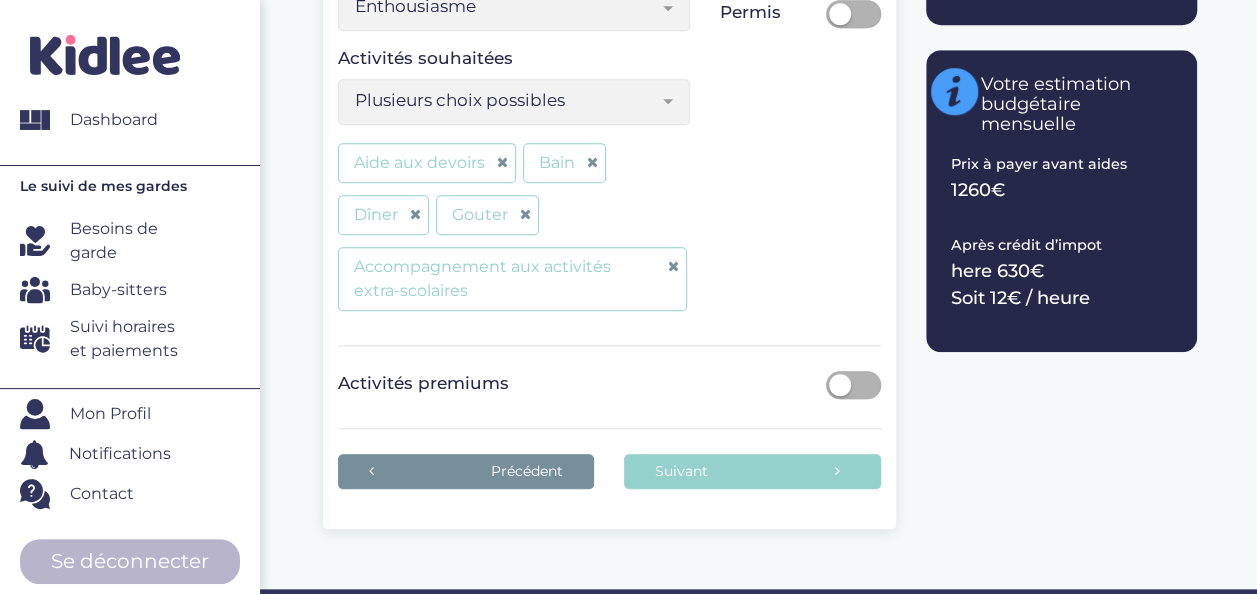 scroll, scrollTop: 698, scrollLeft: 0, axis: vertical 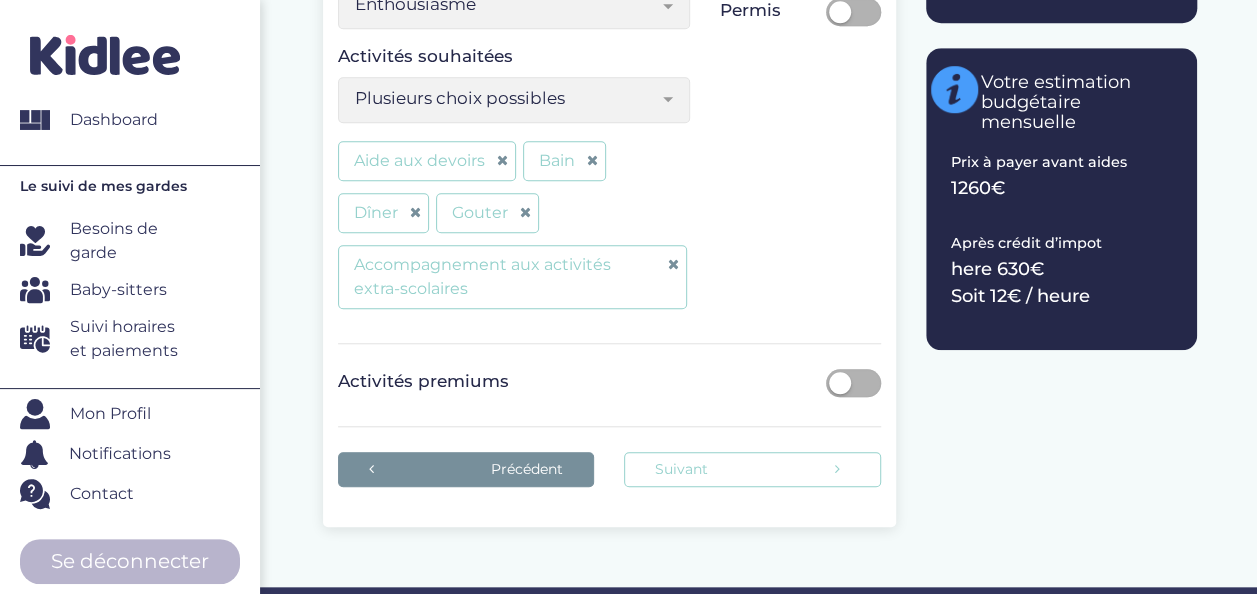 click on "Suivant" at bounding box center [752, 469] 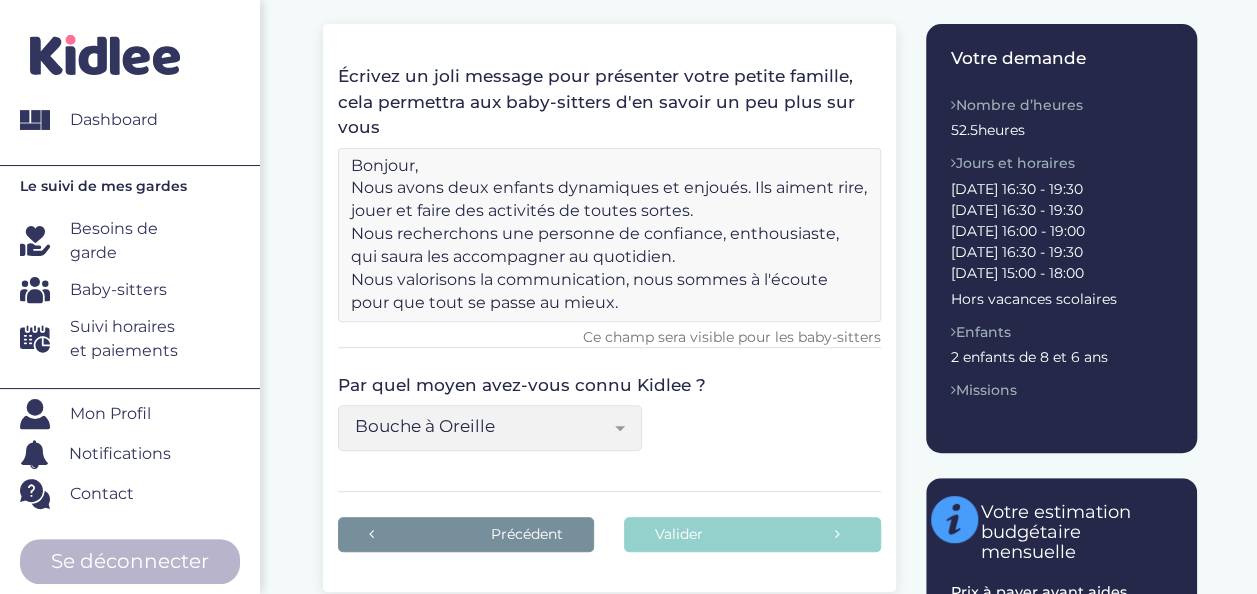 scroll, scrollTop: 336, scrollLeft: 0, axis: vertical 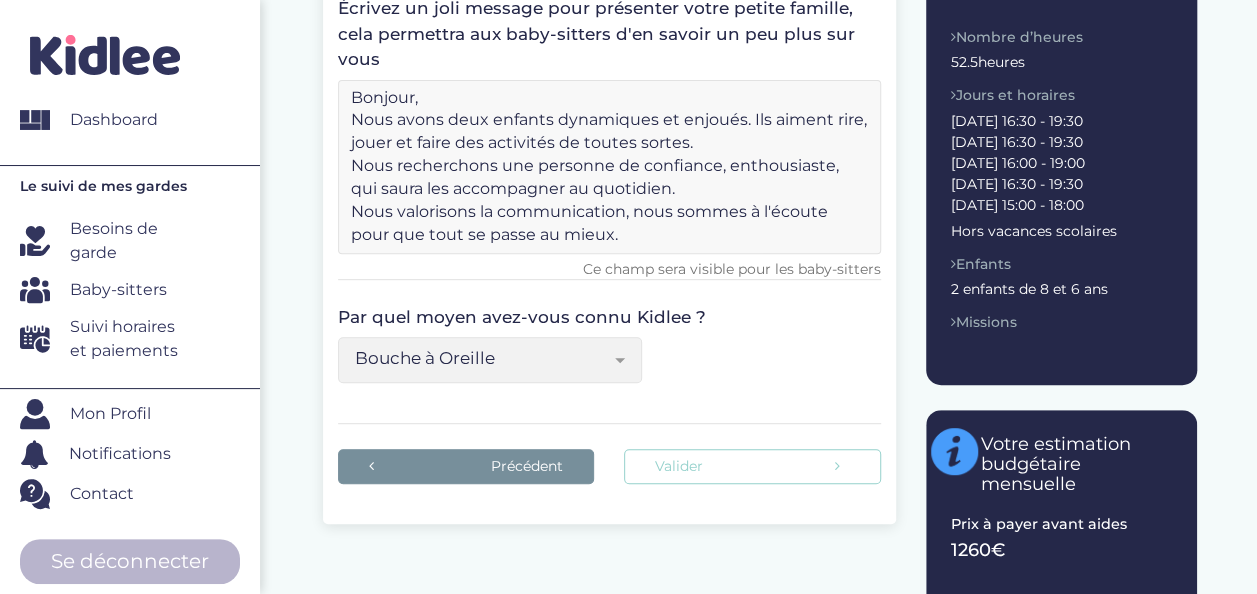 click on "Valider" at bounding box center [752, 466] 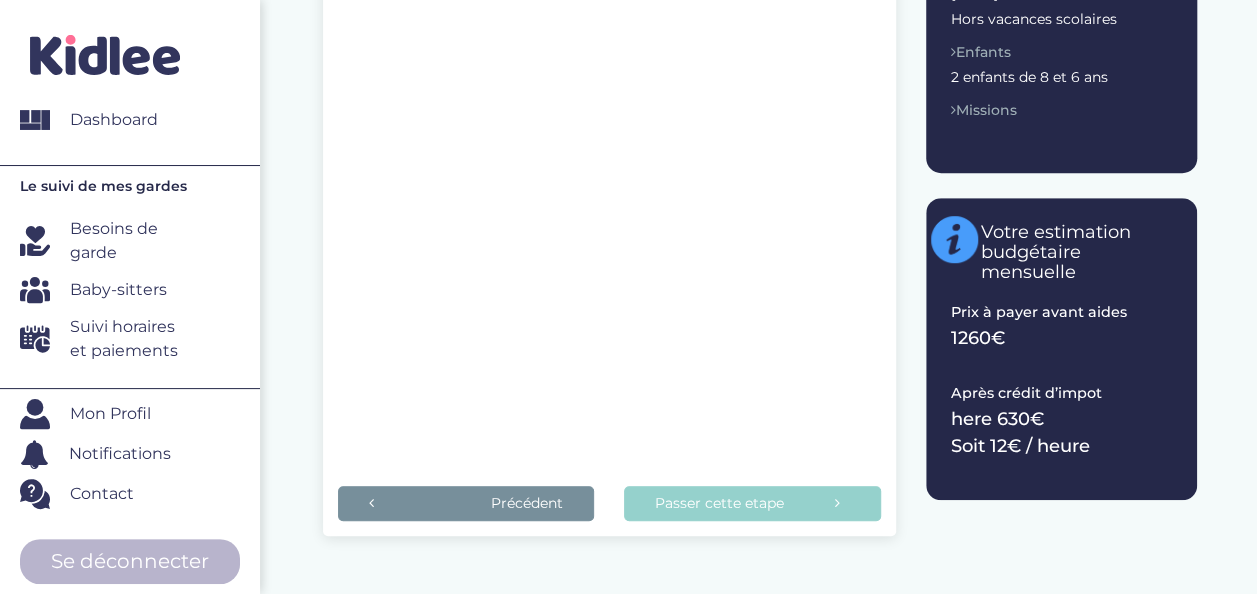 scroll, scrollTop: 580, scrollLeft: 0, axis: vertical 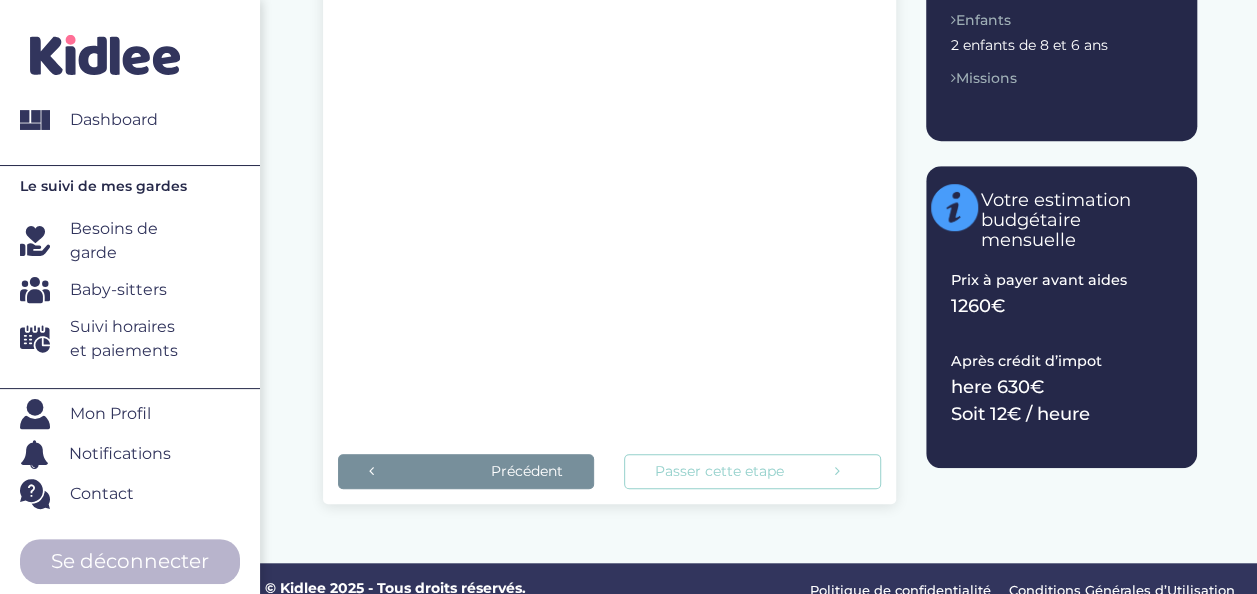 click on "Passer cette etape" at bounding box center (752, 471) 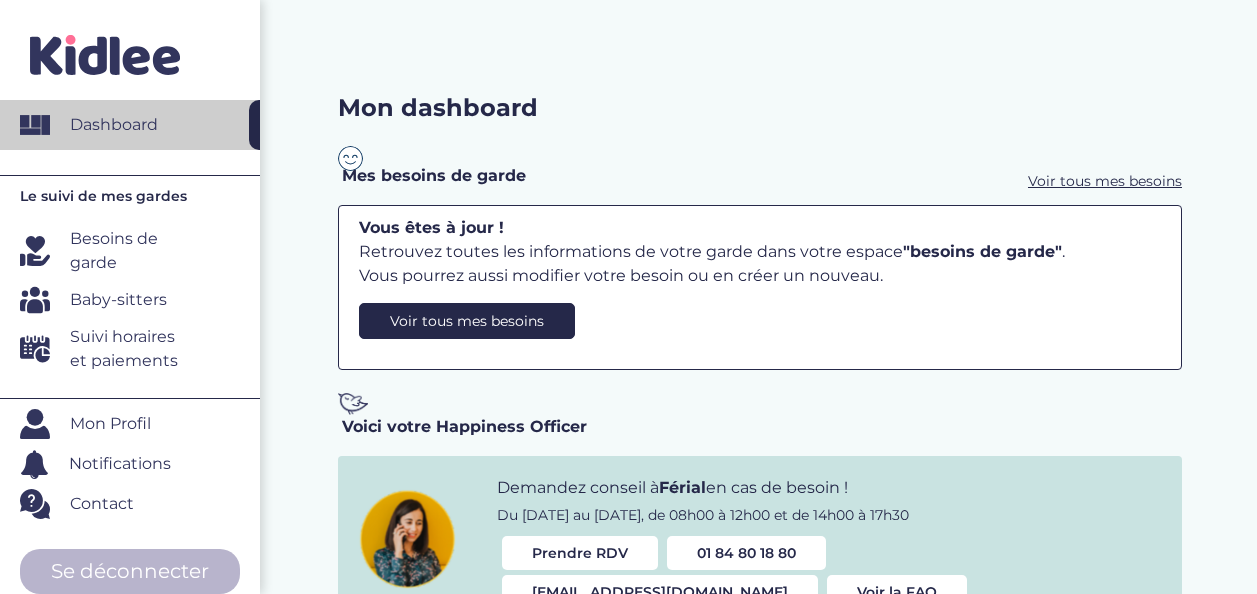 scroll, scrollTop: 0, scrollLeft: 0, axis: both 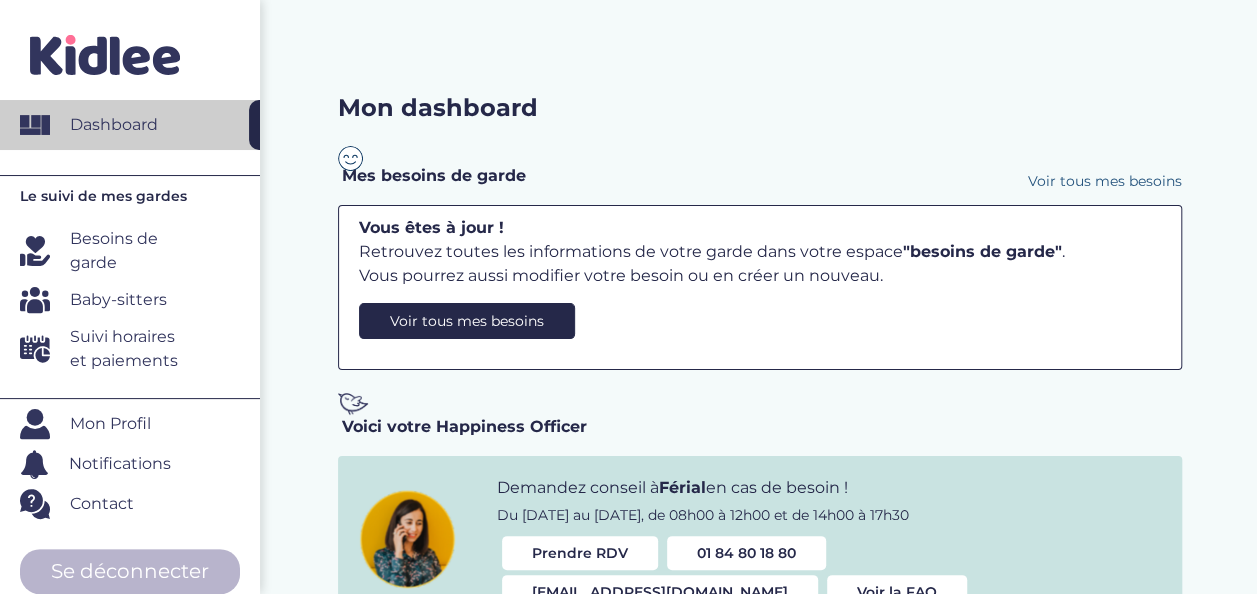 click on "Voir tous mes besoins" at bounding box center [1105, 181] 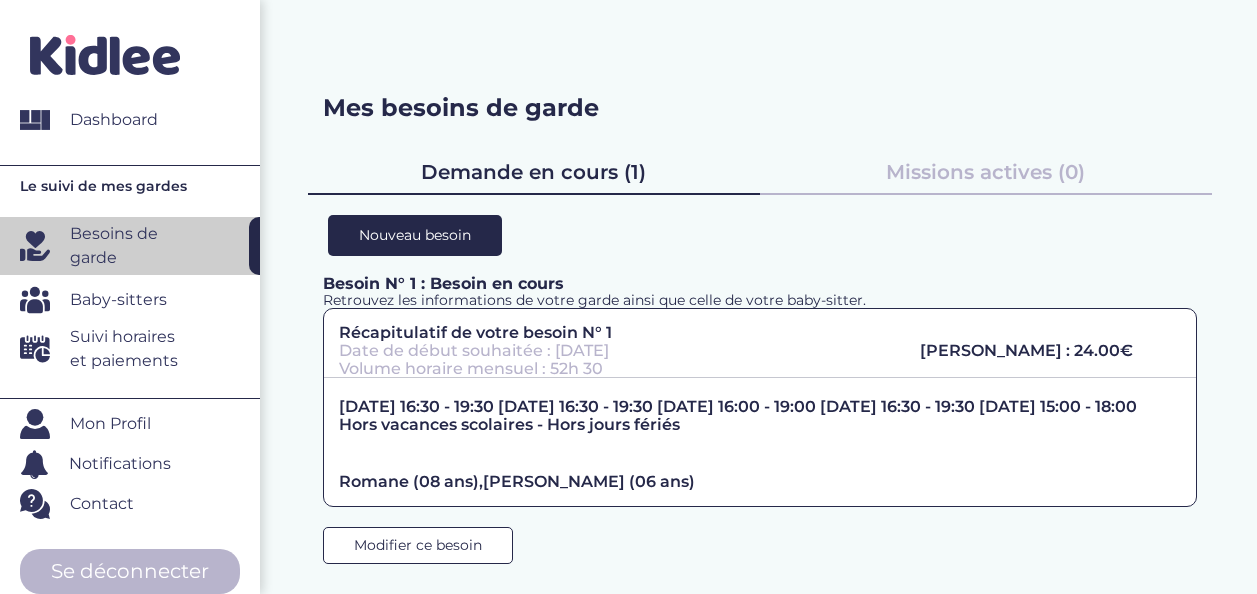 scroll, scrollTop: 0, scrollLeft: 0, axis: both 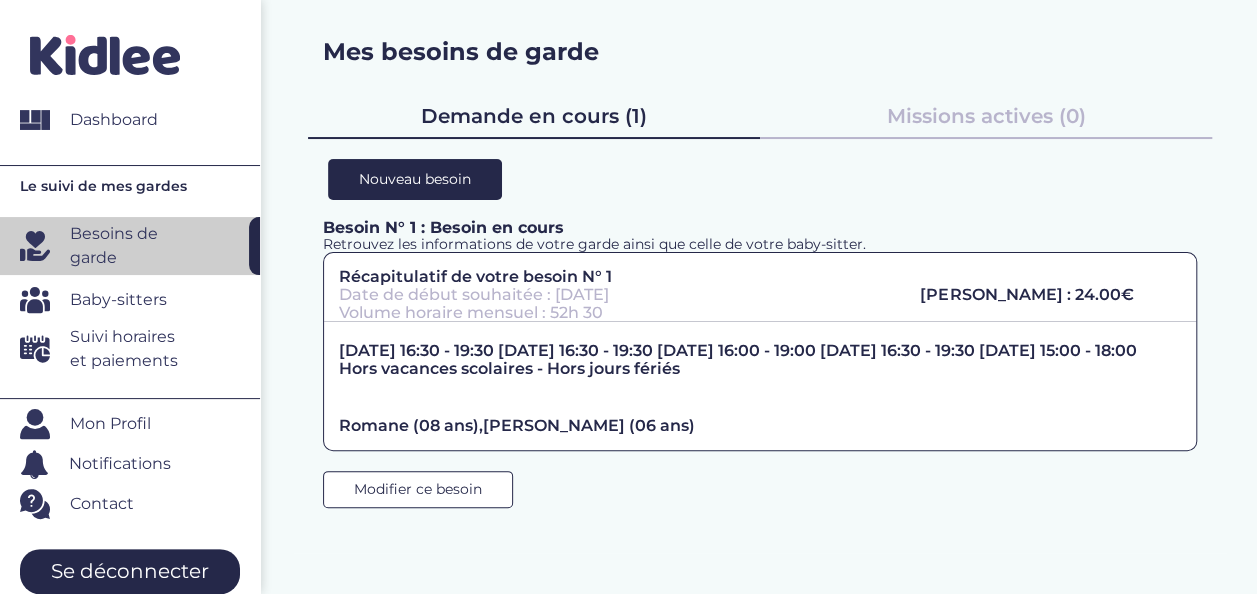 click on "Se déconnecter" at bounding box center (130, 571) 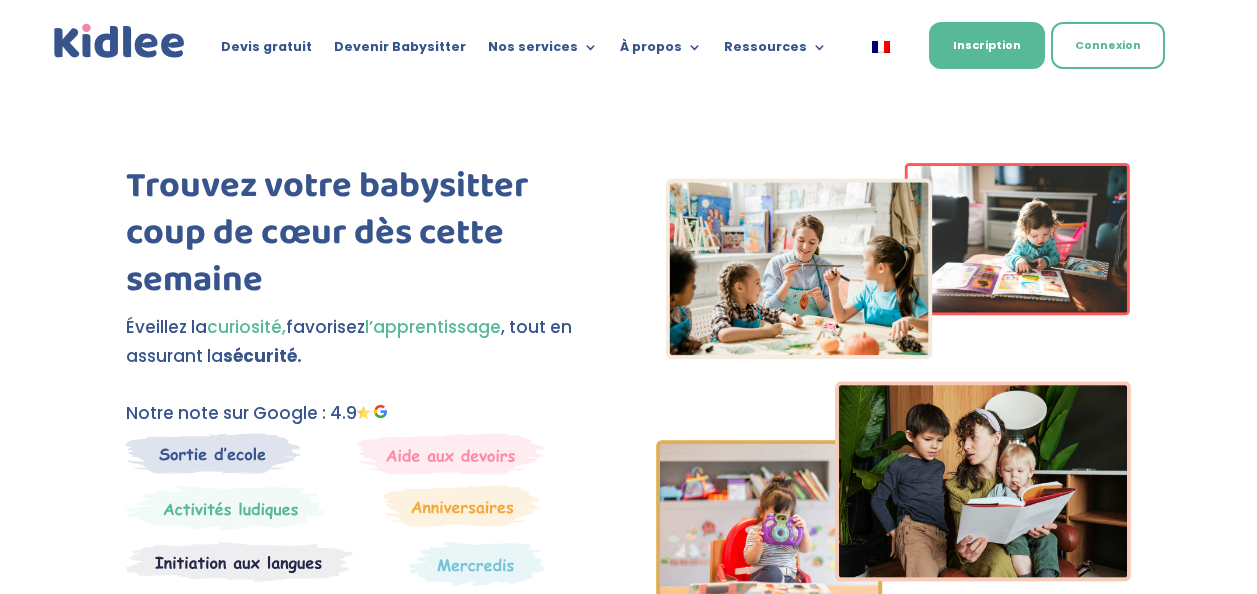 scroll, scrollTop: 0, scrollLeft: 0, axis: both 